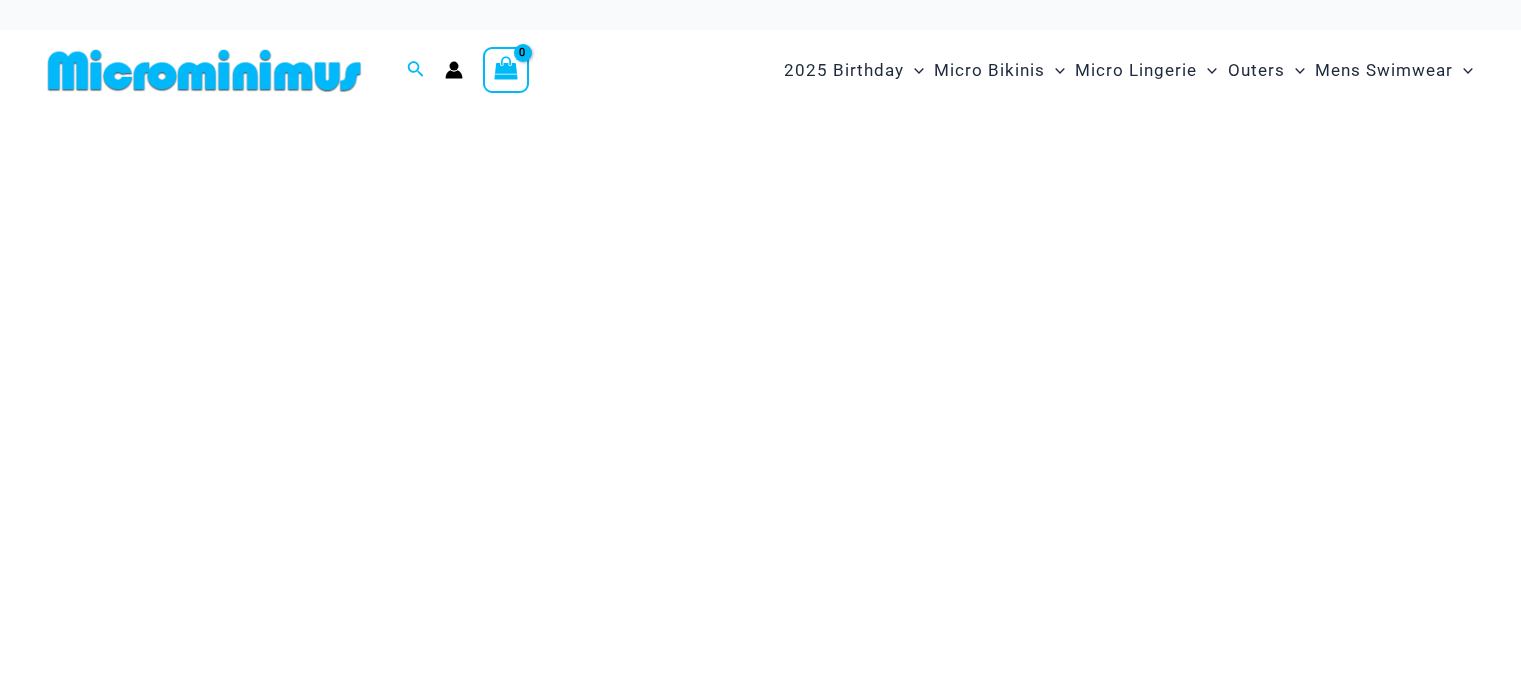 scroll, scrollTop: 0, scrollLeft: 0, axis: both 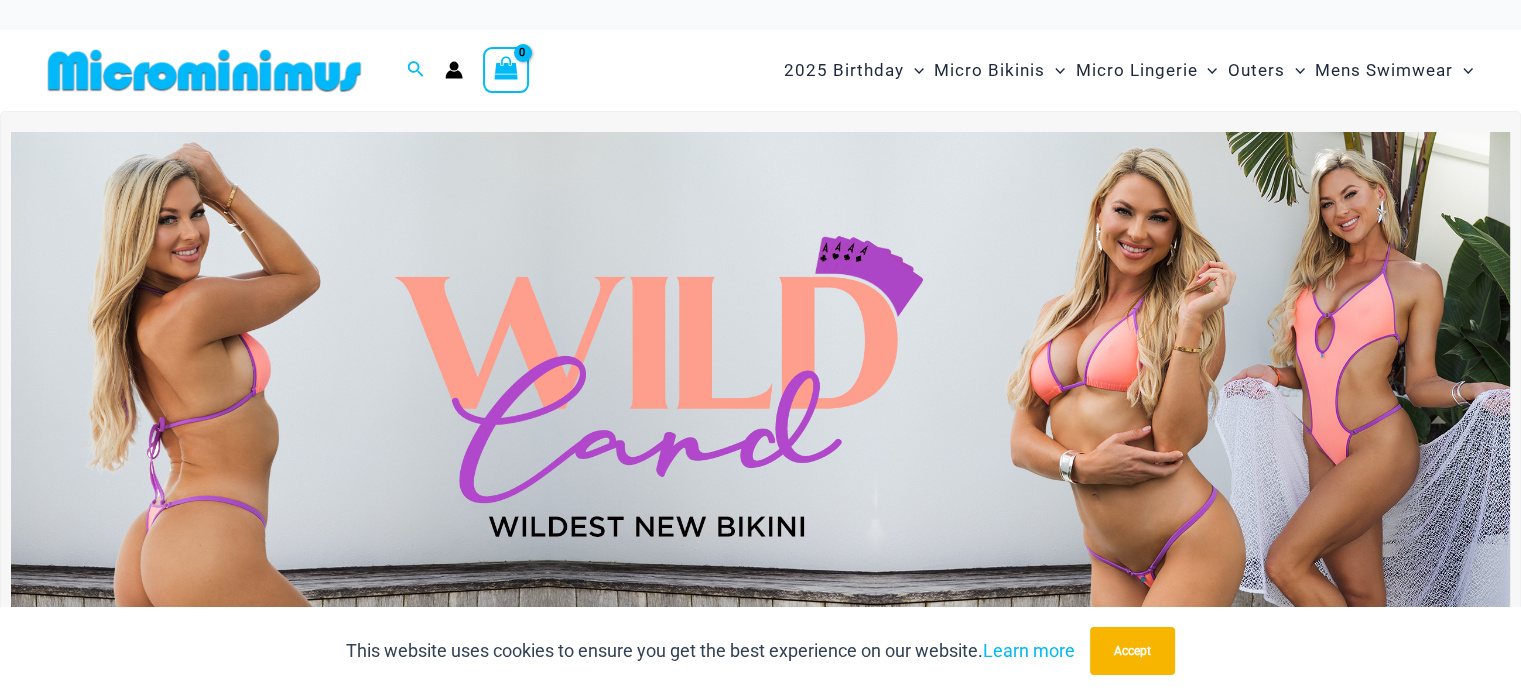 type on "**********" 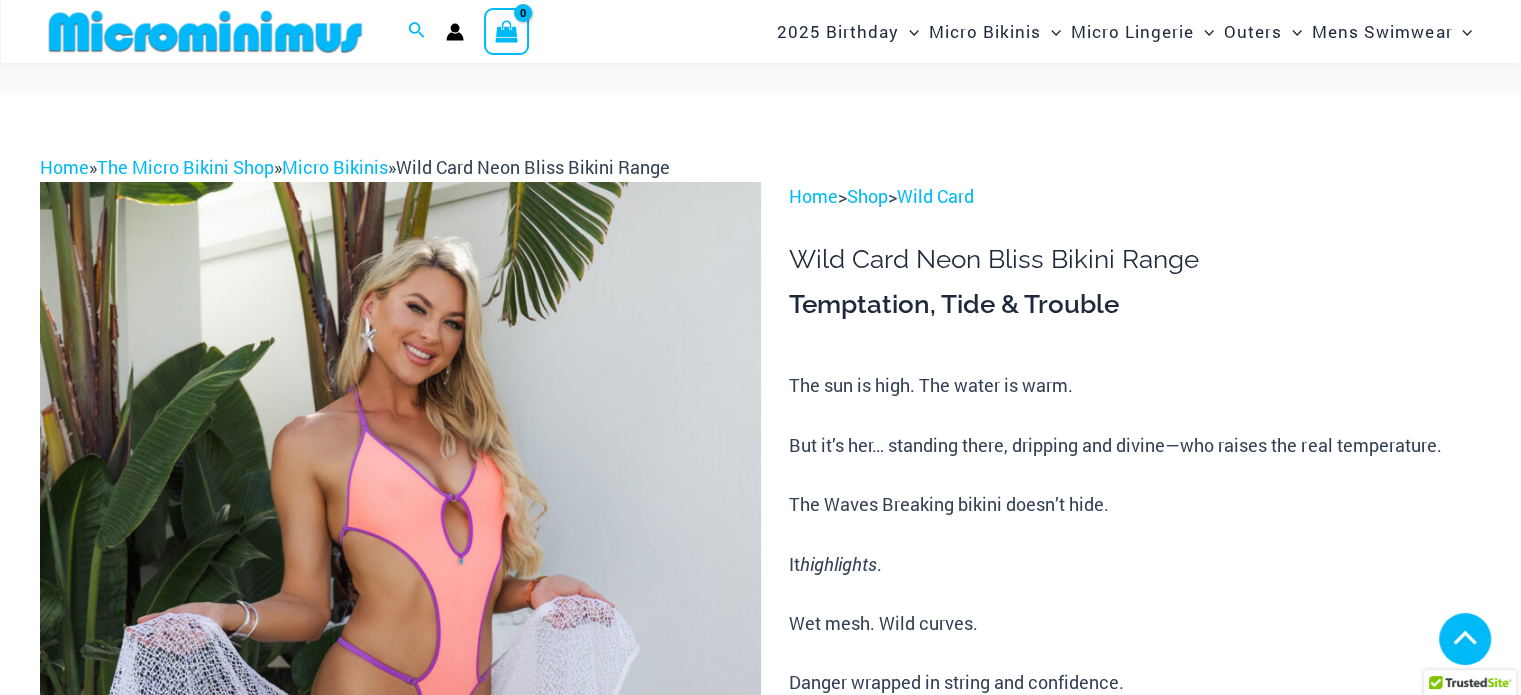 scroll, scrollTop: 990, scrollLeft: 0, axis: vertical 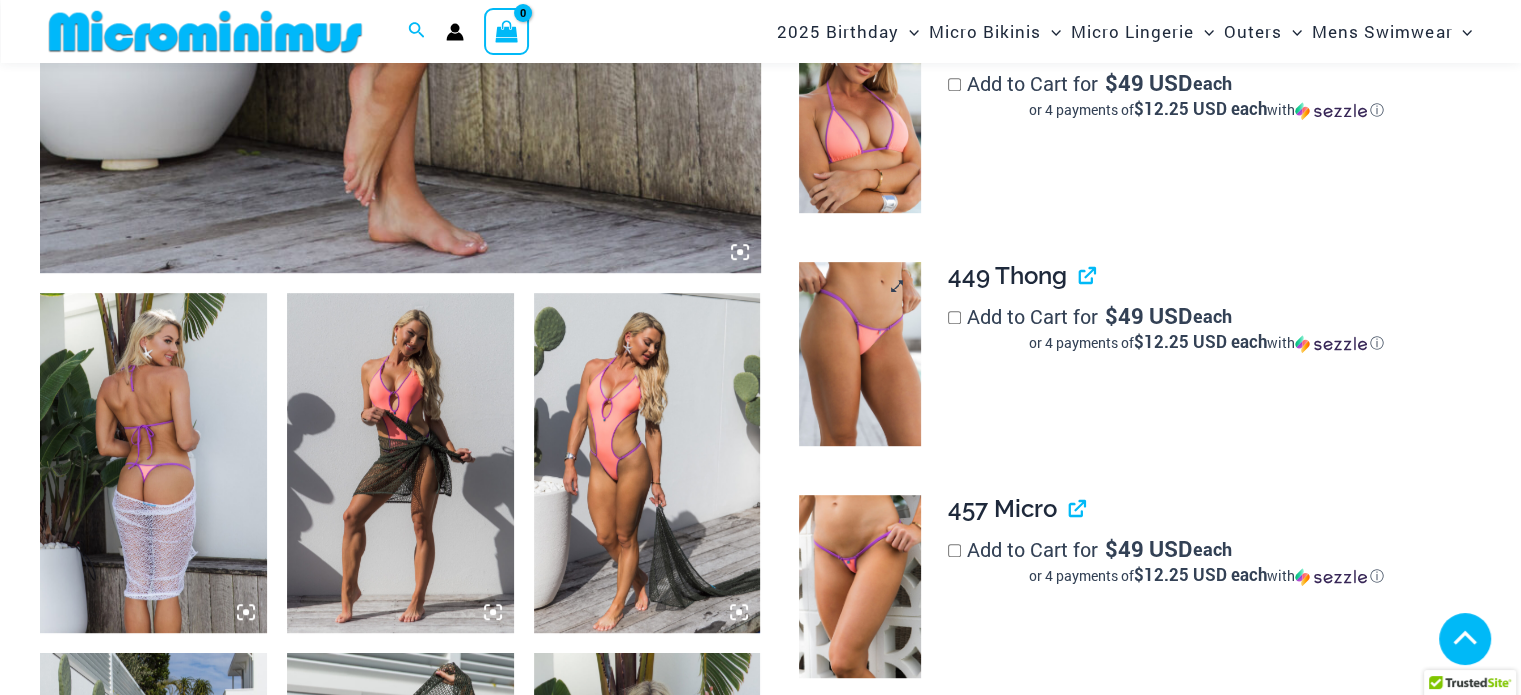 click at bounding box center (860, 353) 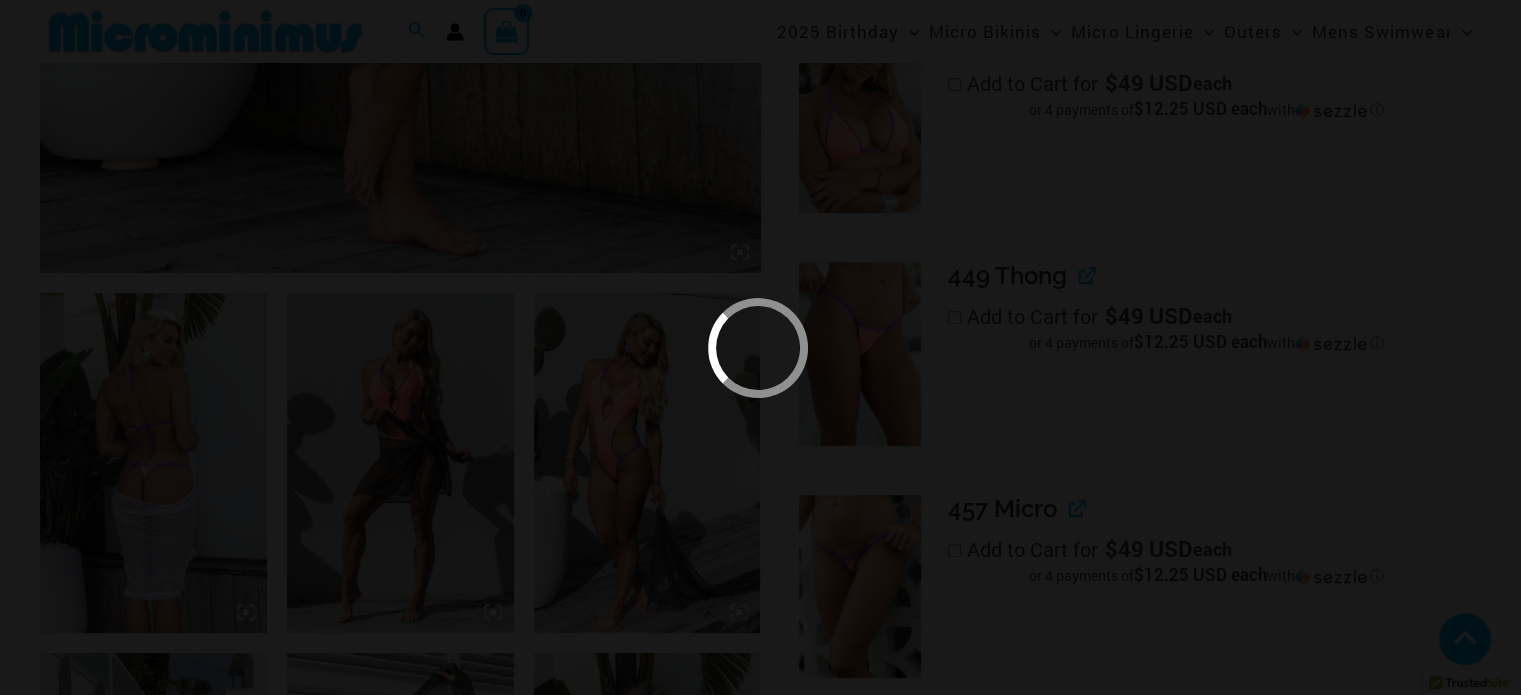 type on "**********" 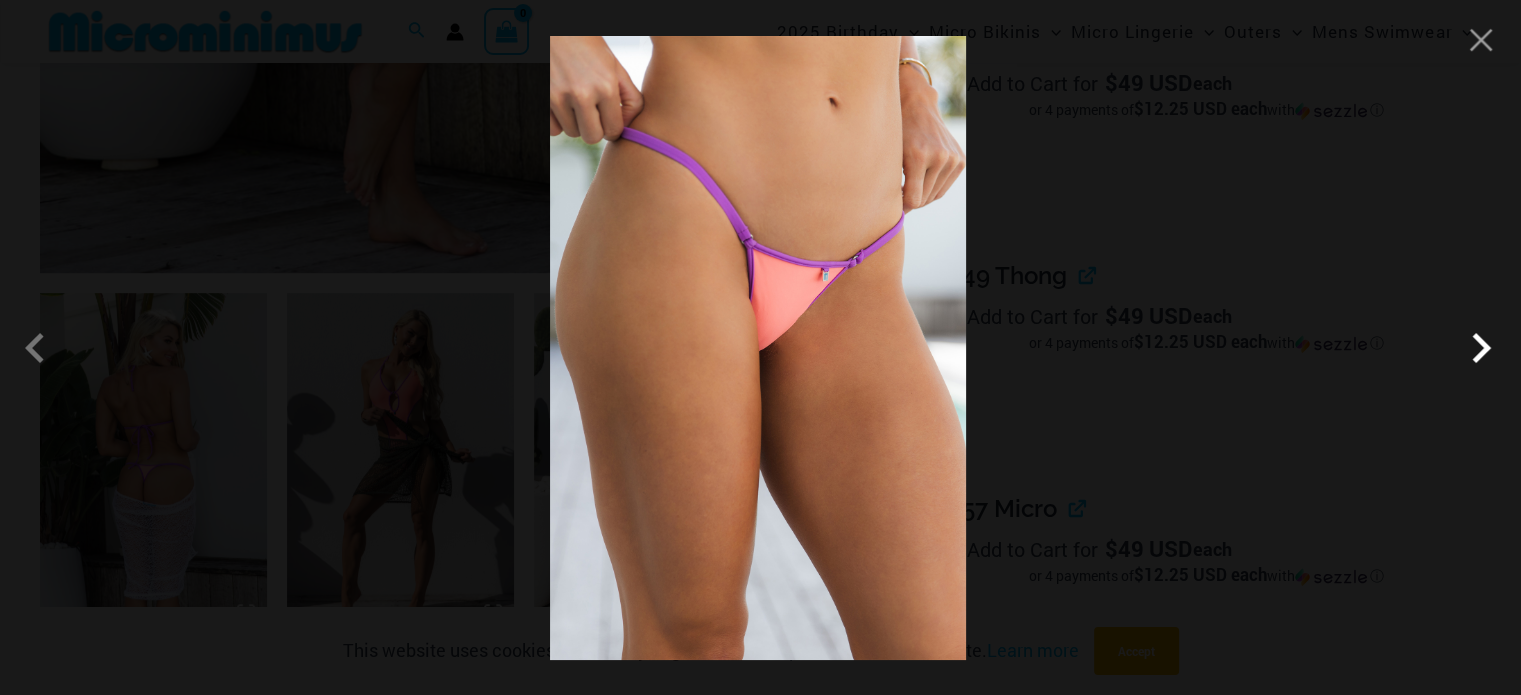 click at bounding box center [645, 222] 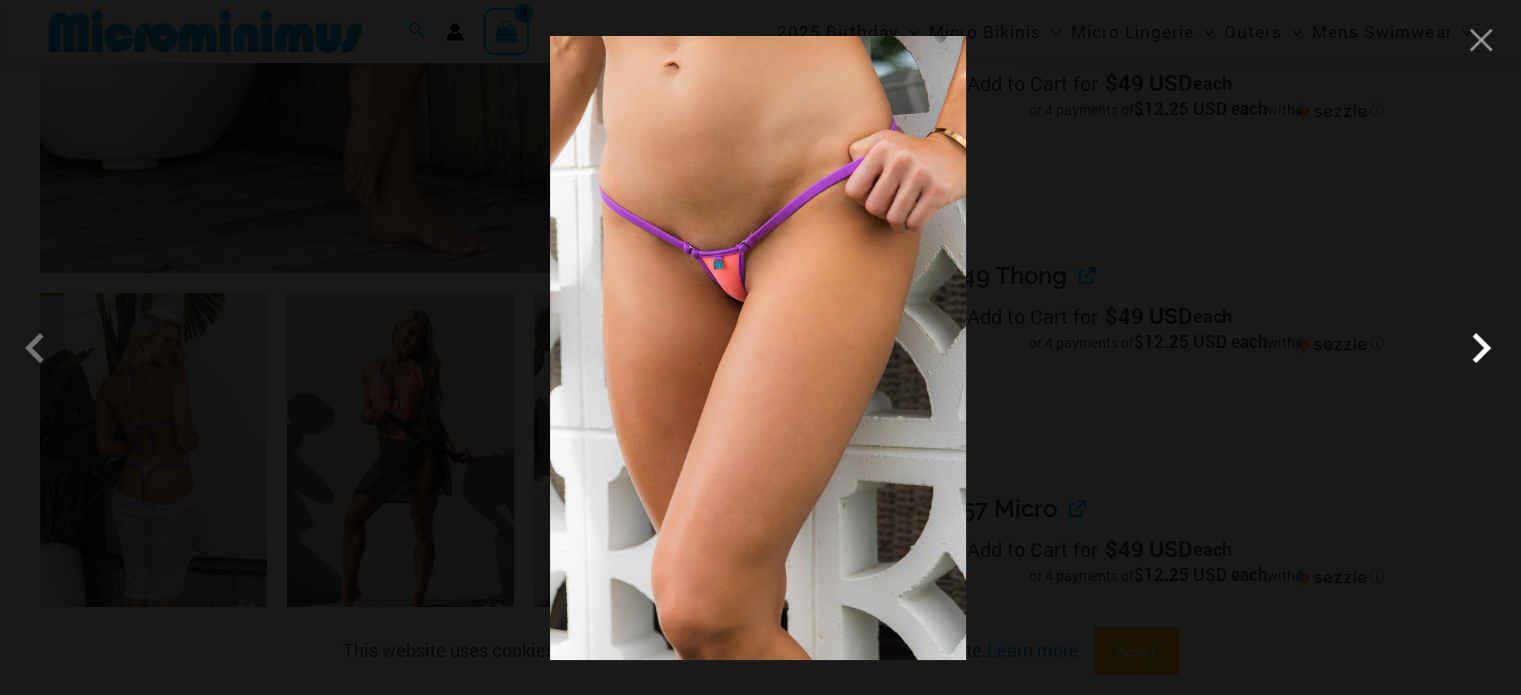 click at bounding box center (883, 460) 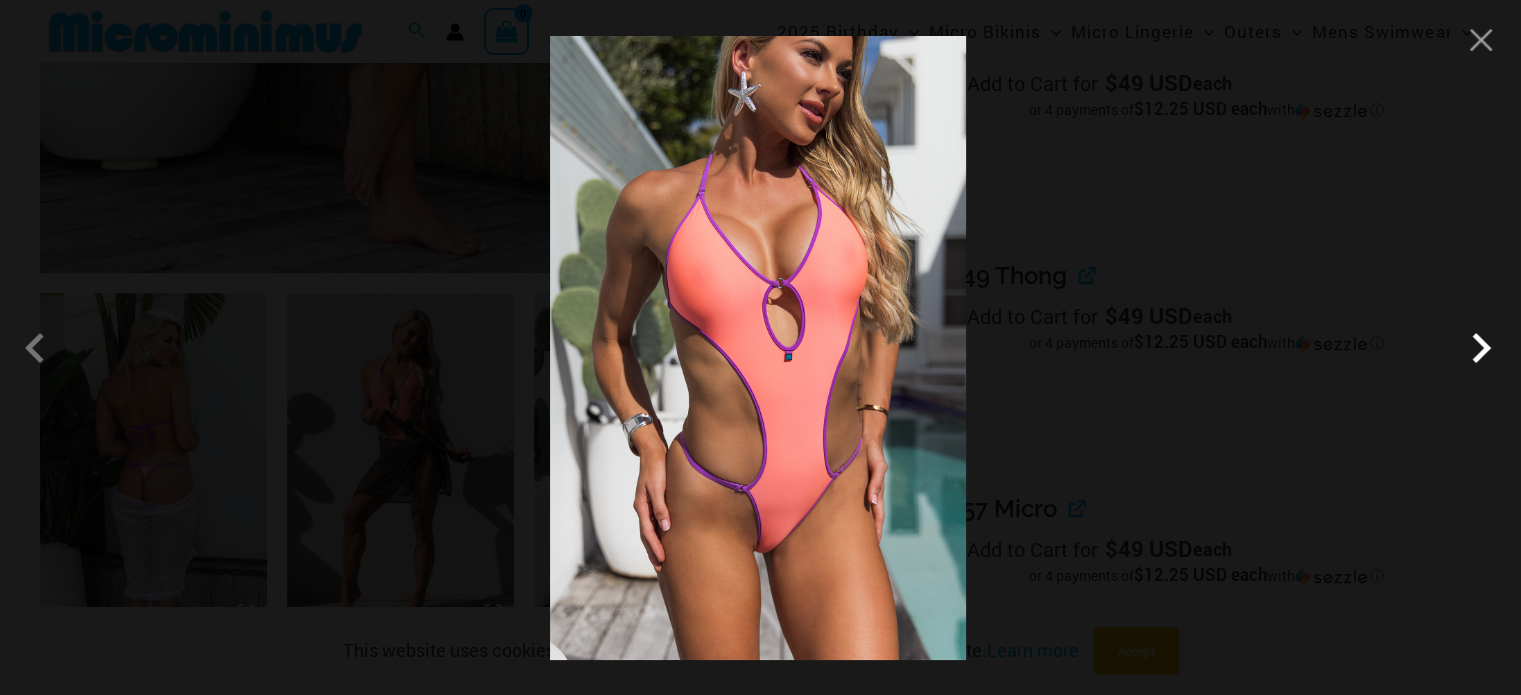 click at bounding box center (870, 472) 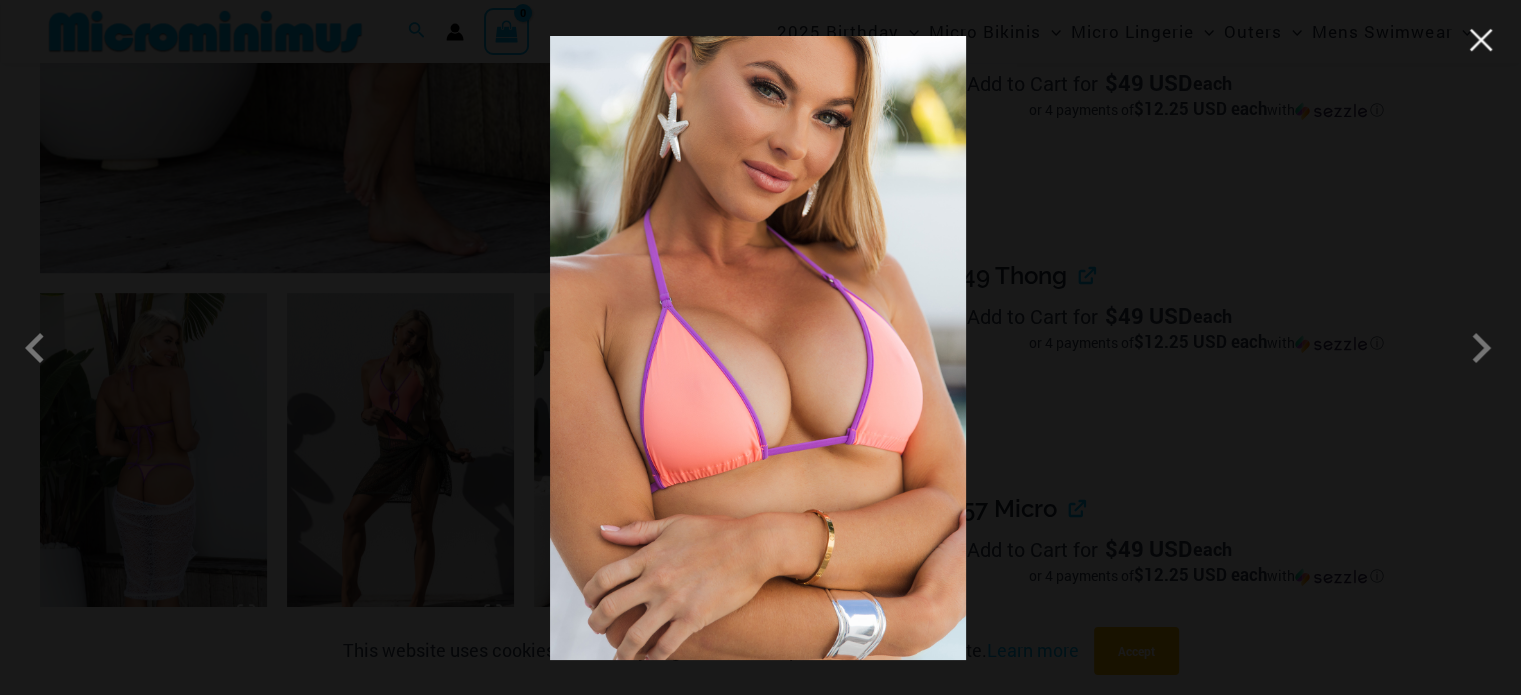 click at bounding box center (1046, 486) 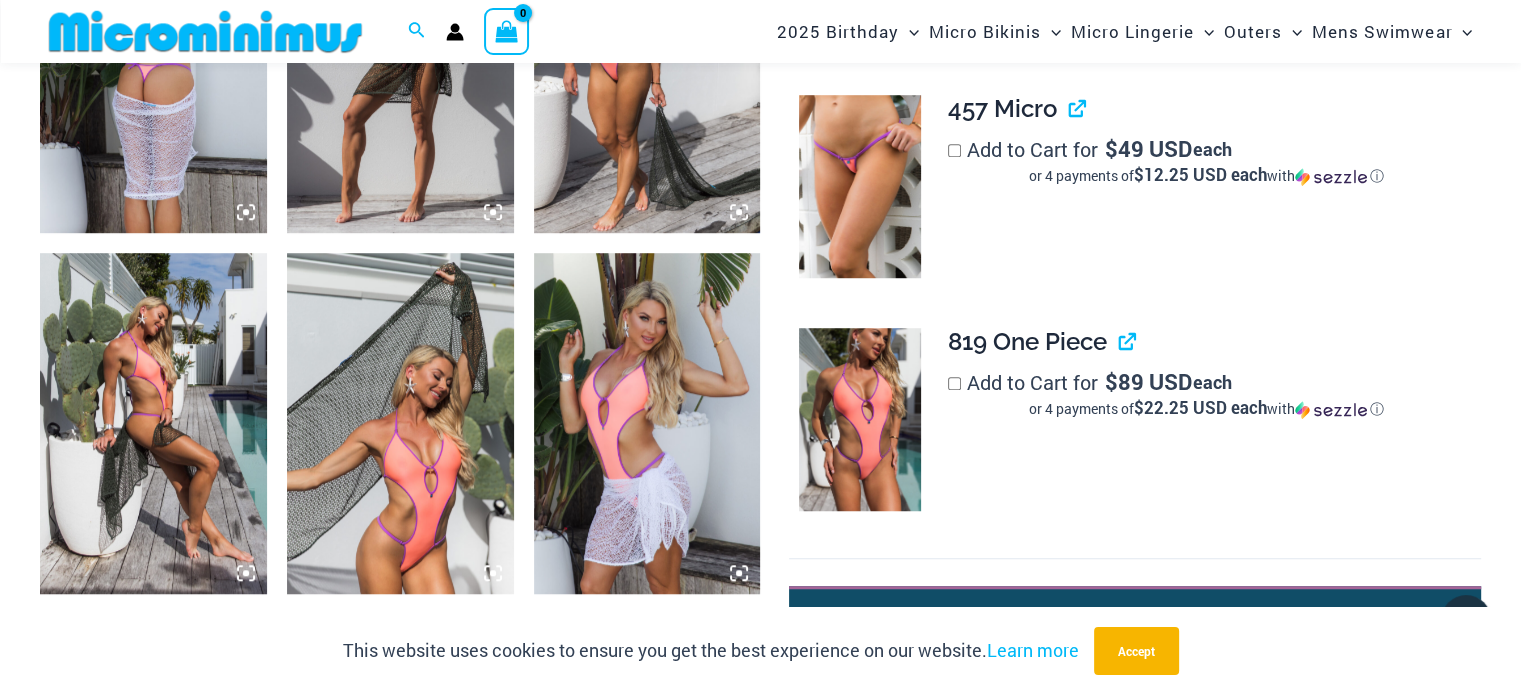 scroll, scrollTop: 990, scrollLeft: 0, axis: vertical 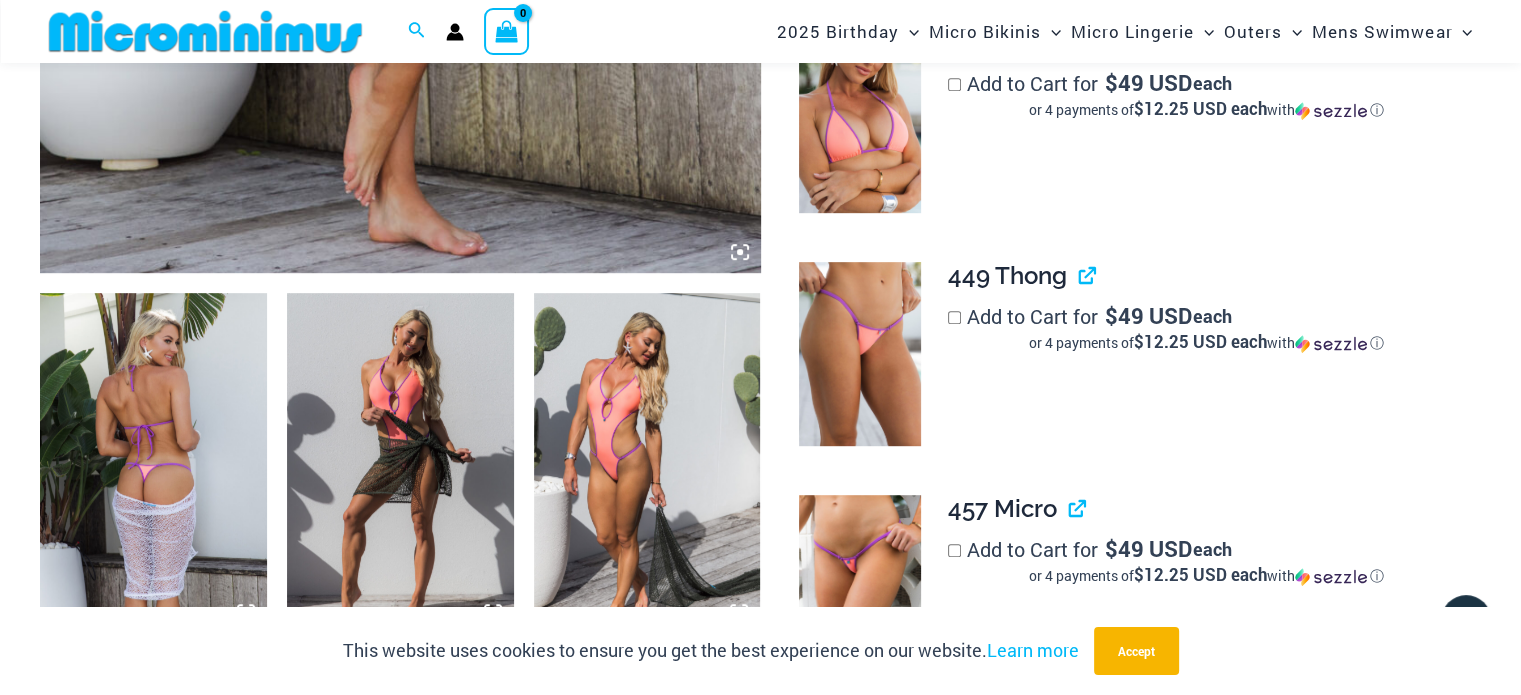 click at bounding box center (153, 463) 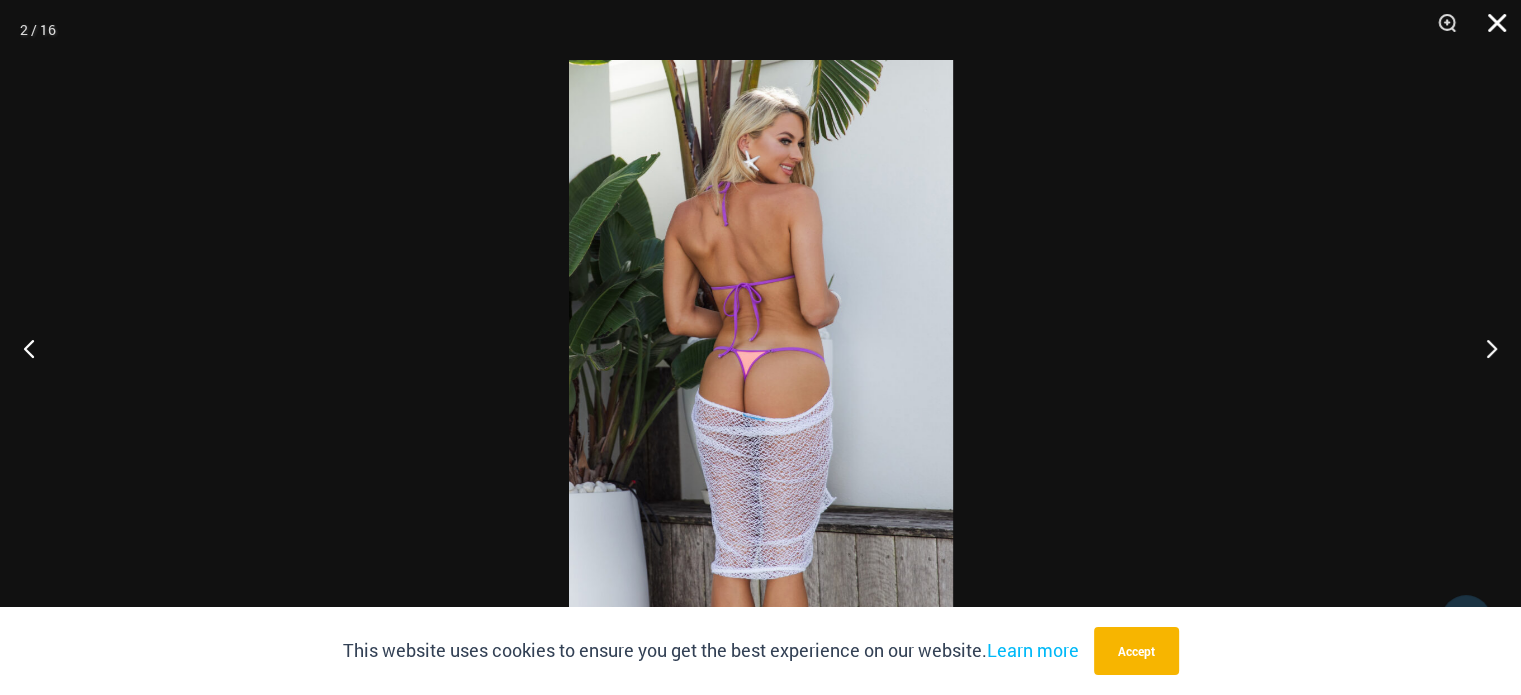 click at bounding box center [1490, 30] 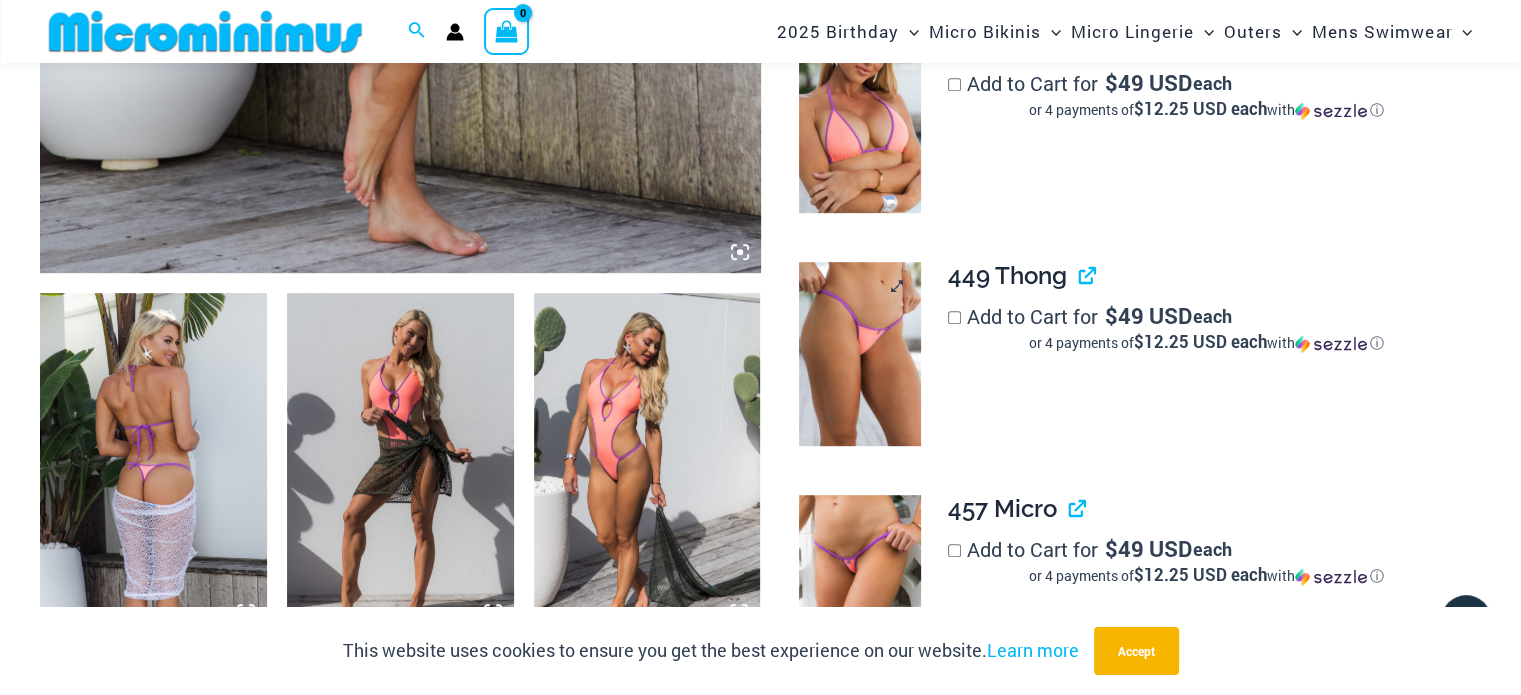 click at bounding box center [860, 353] 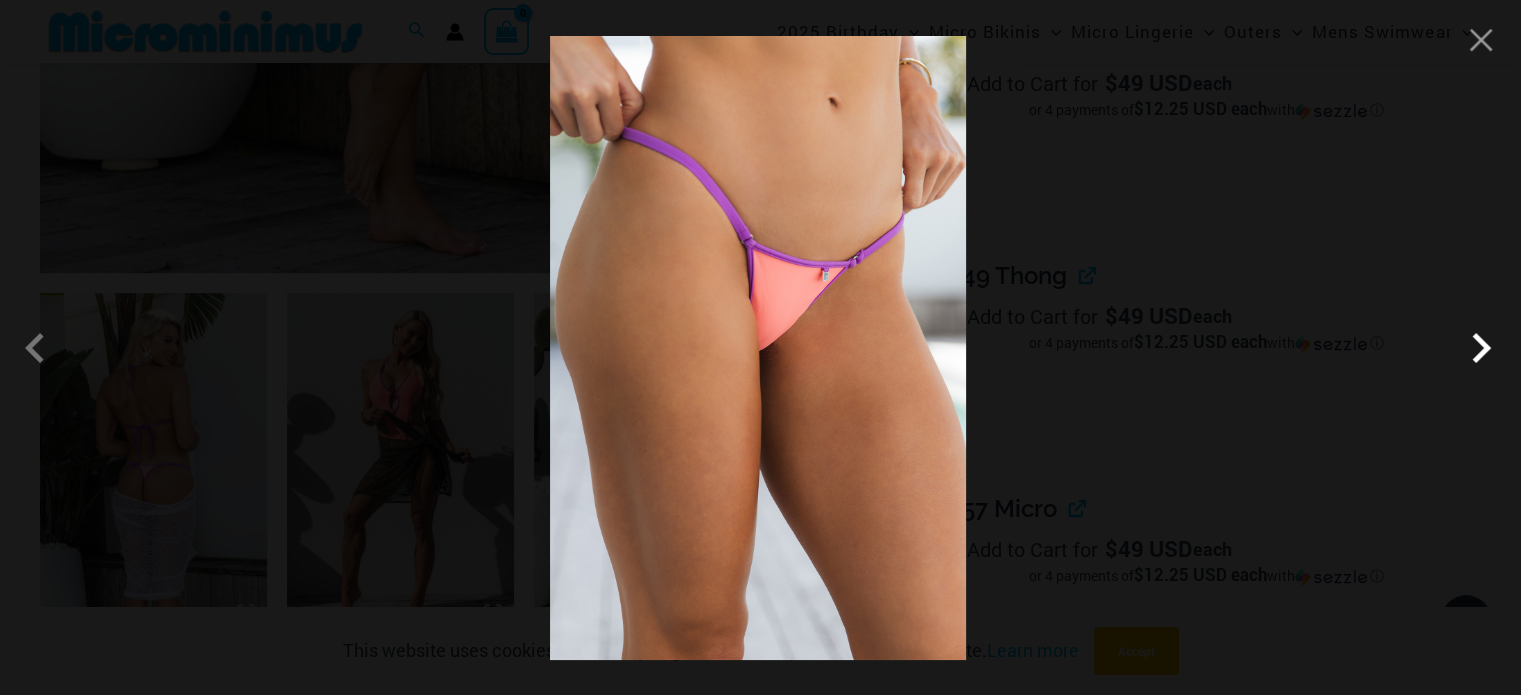 click at bounding box center (1481, 348) 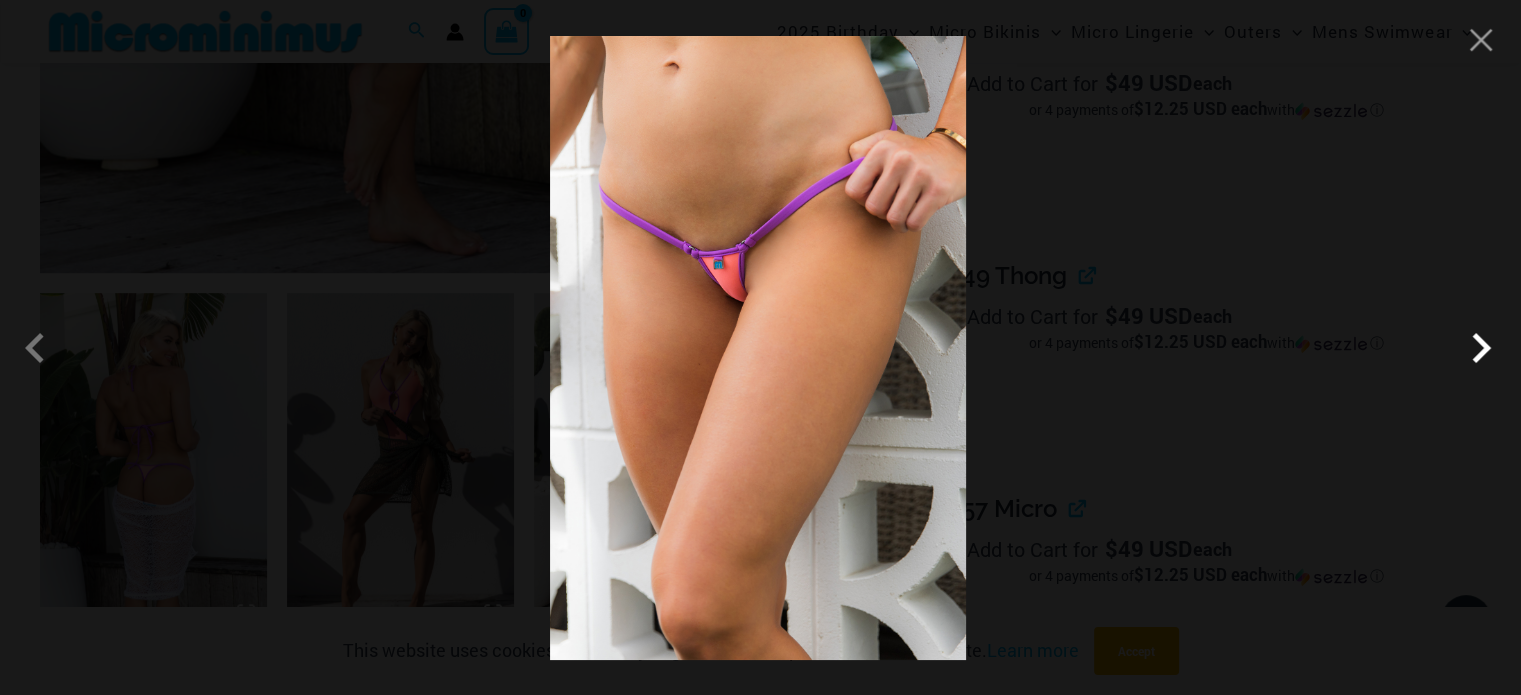 click at bounding box center (1481, 348) 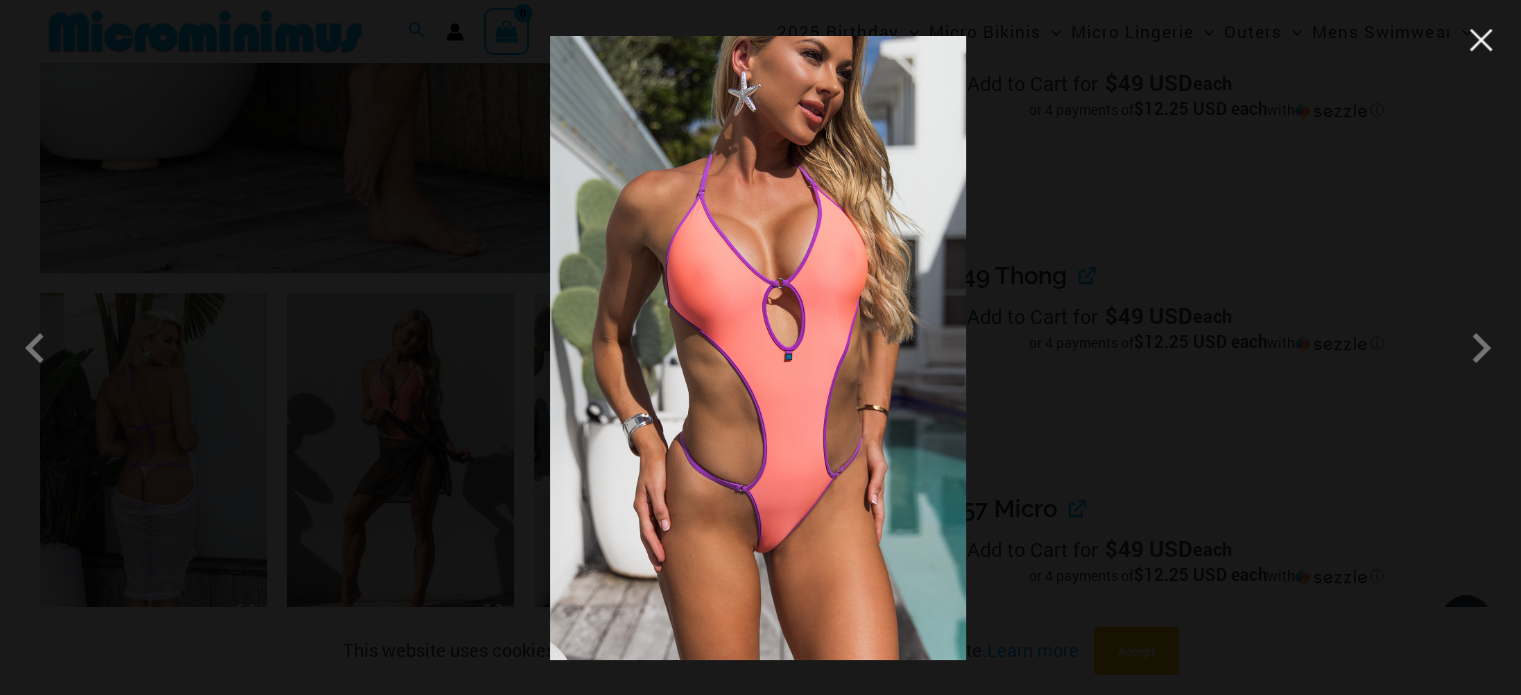 click at bounding box center [1481, 40] 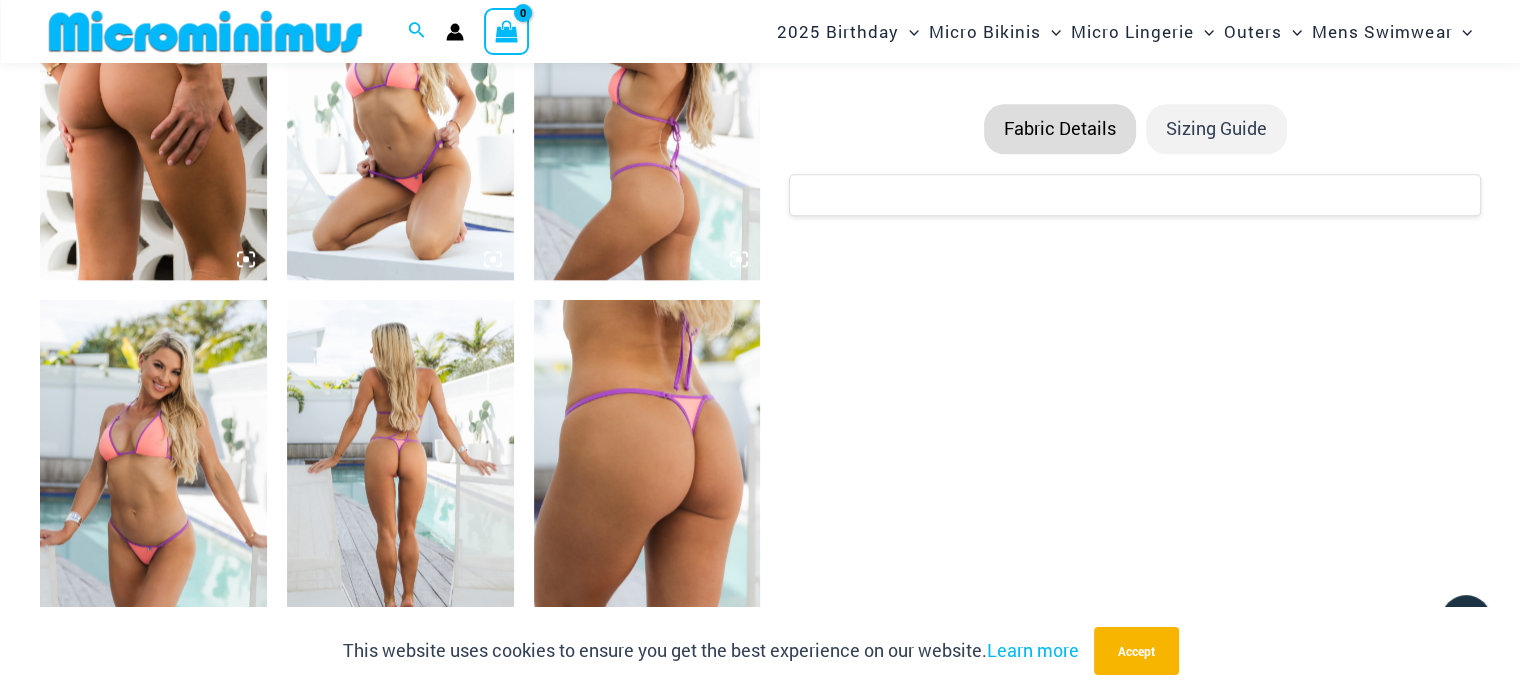 scroll, scrollTop: 2590, scrollLeft: 0, axis: vertical 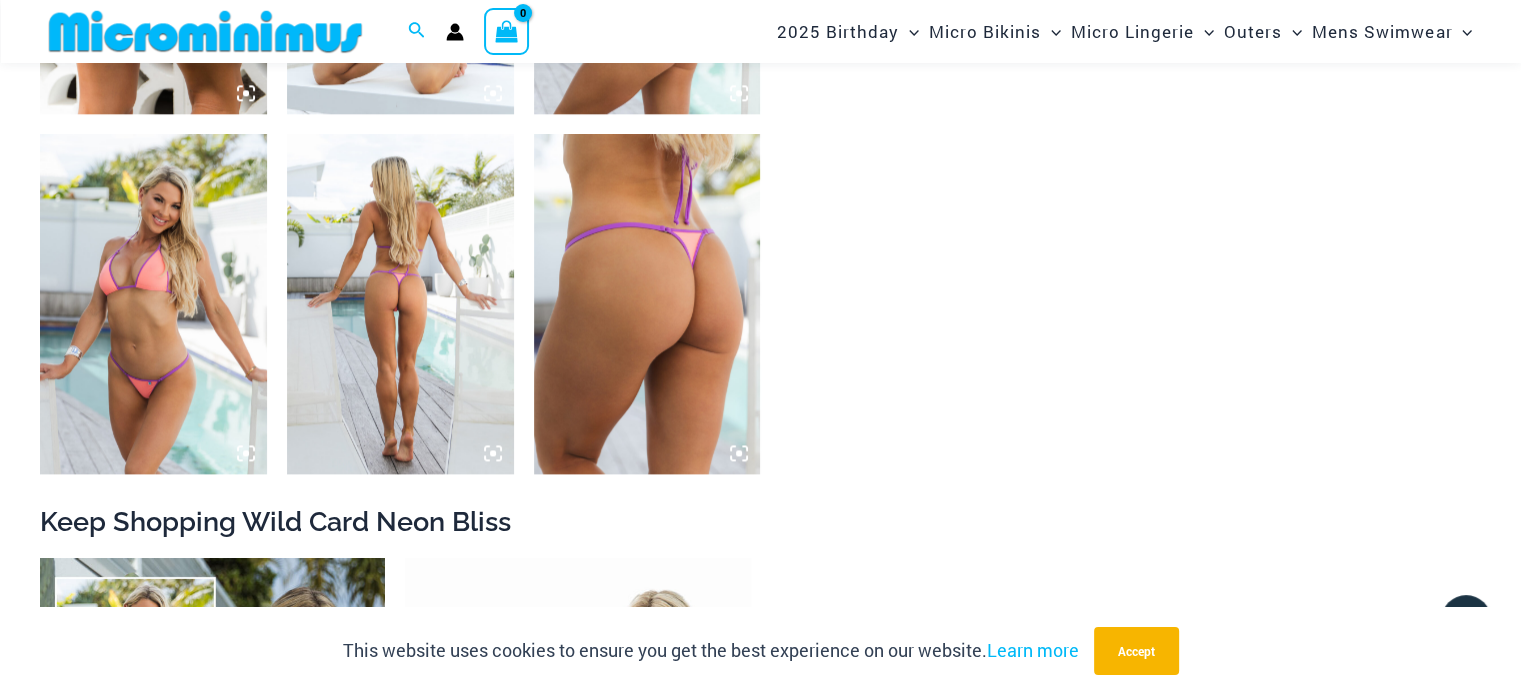 click at bounding box center [647, 304] 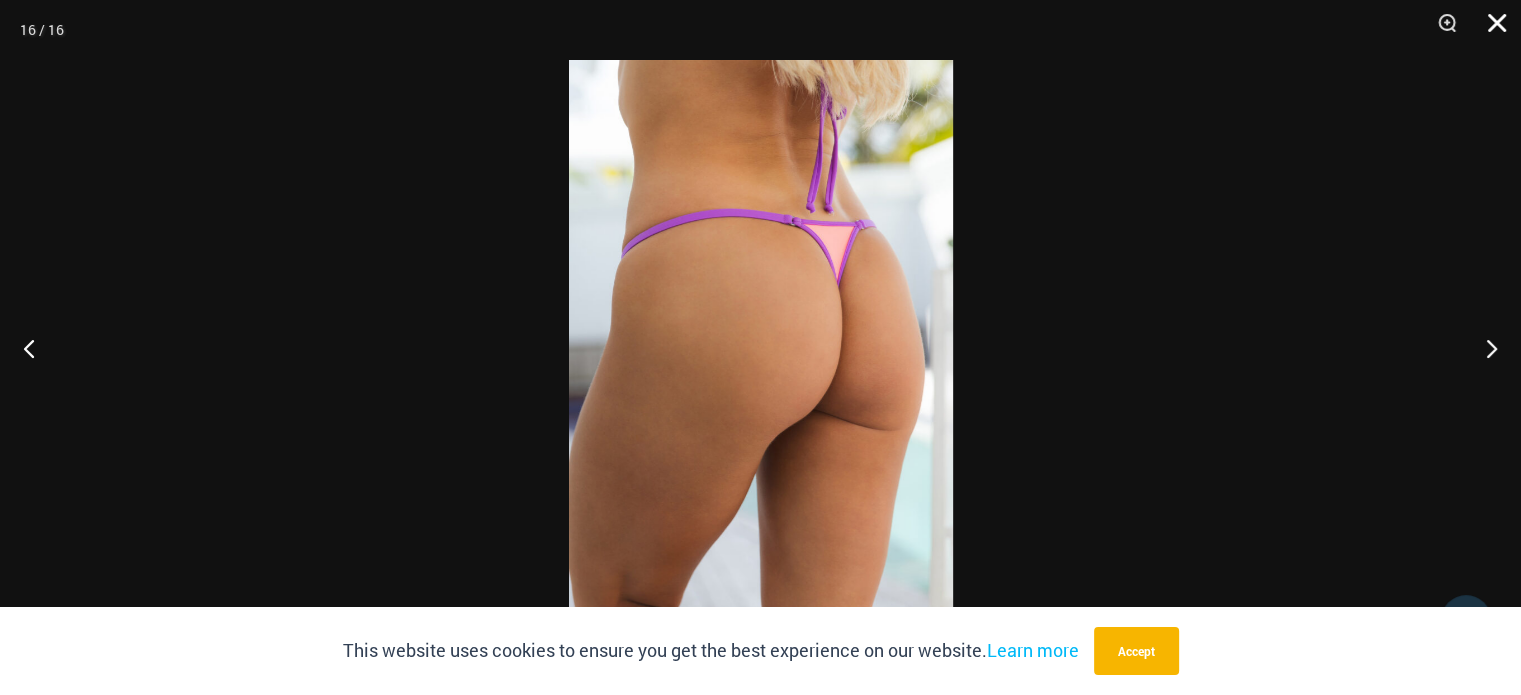 click at bounding box center (1490, 30) 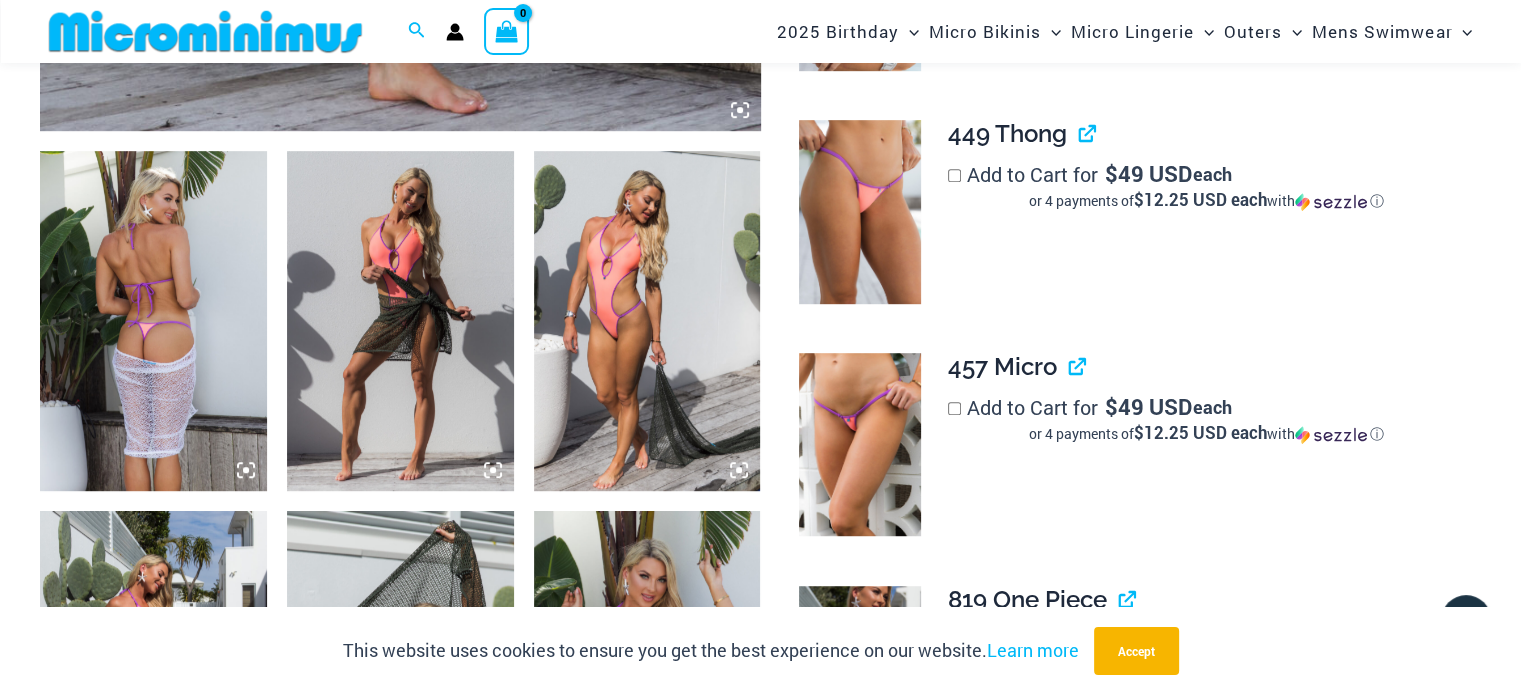 scroll, scrollTop: 990, scrollLeft: 0, axis: vertical 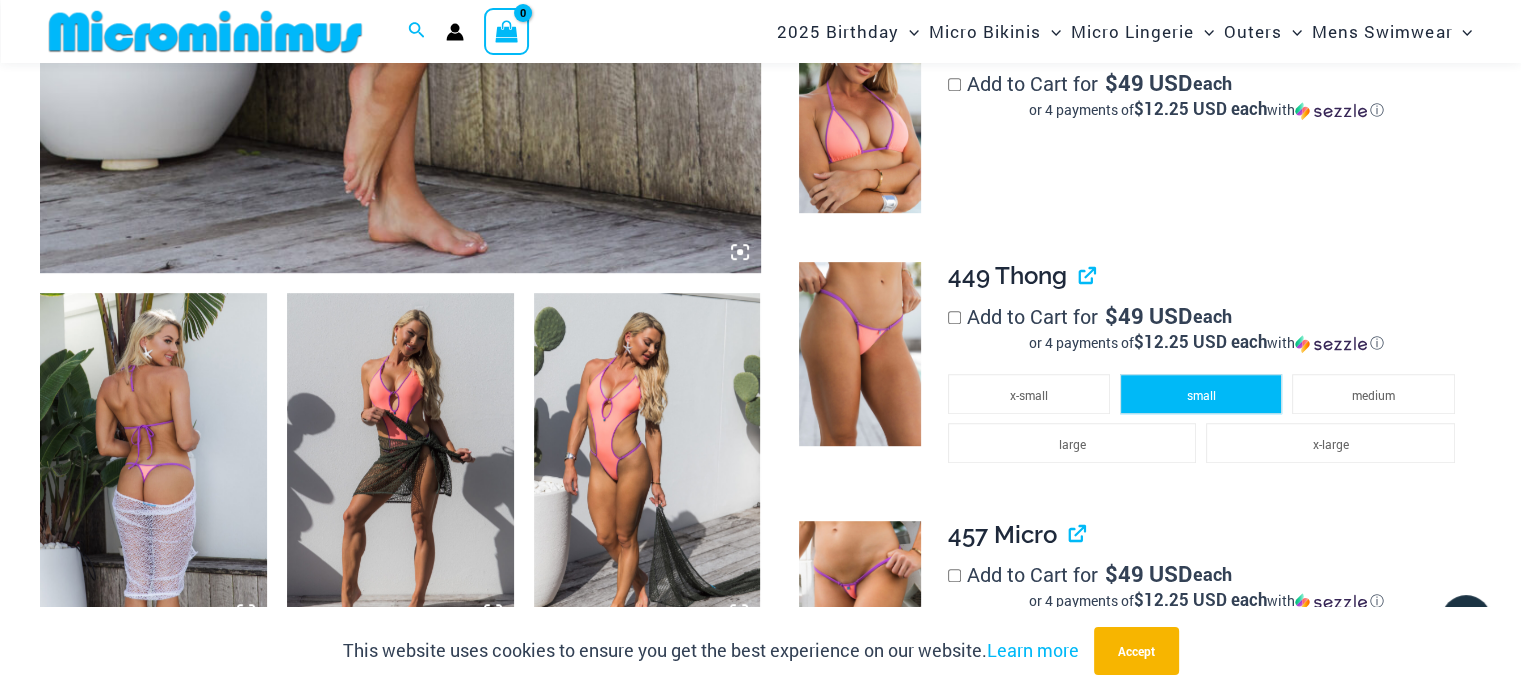 click on "small" 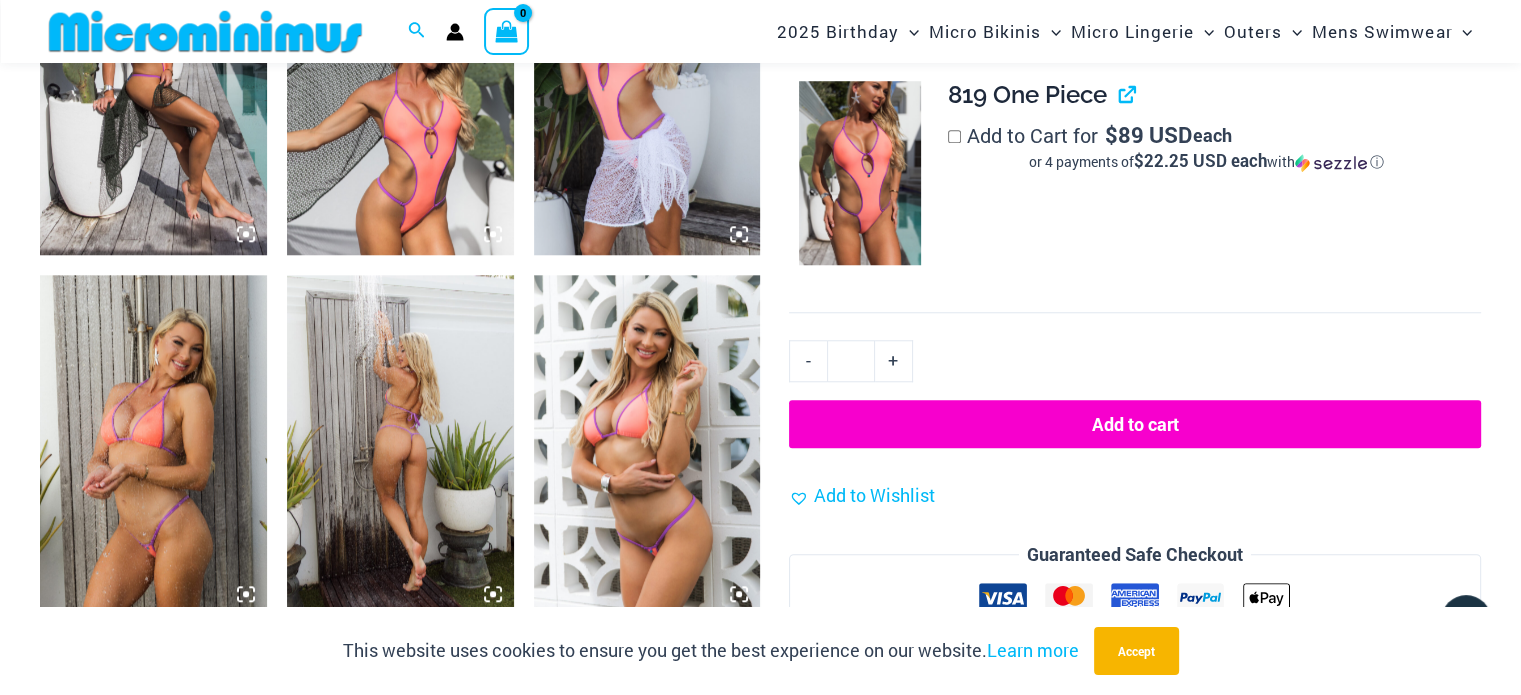 scroll, scrollTop: 1790, scrollLeft: 0, axis: vertical 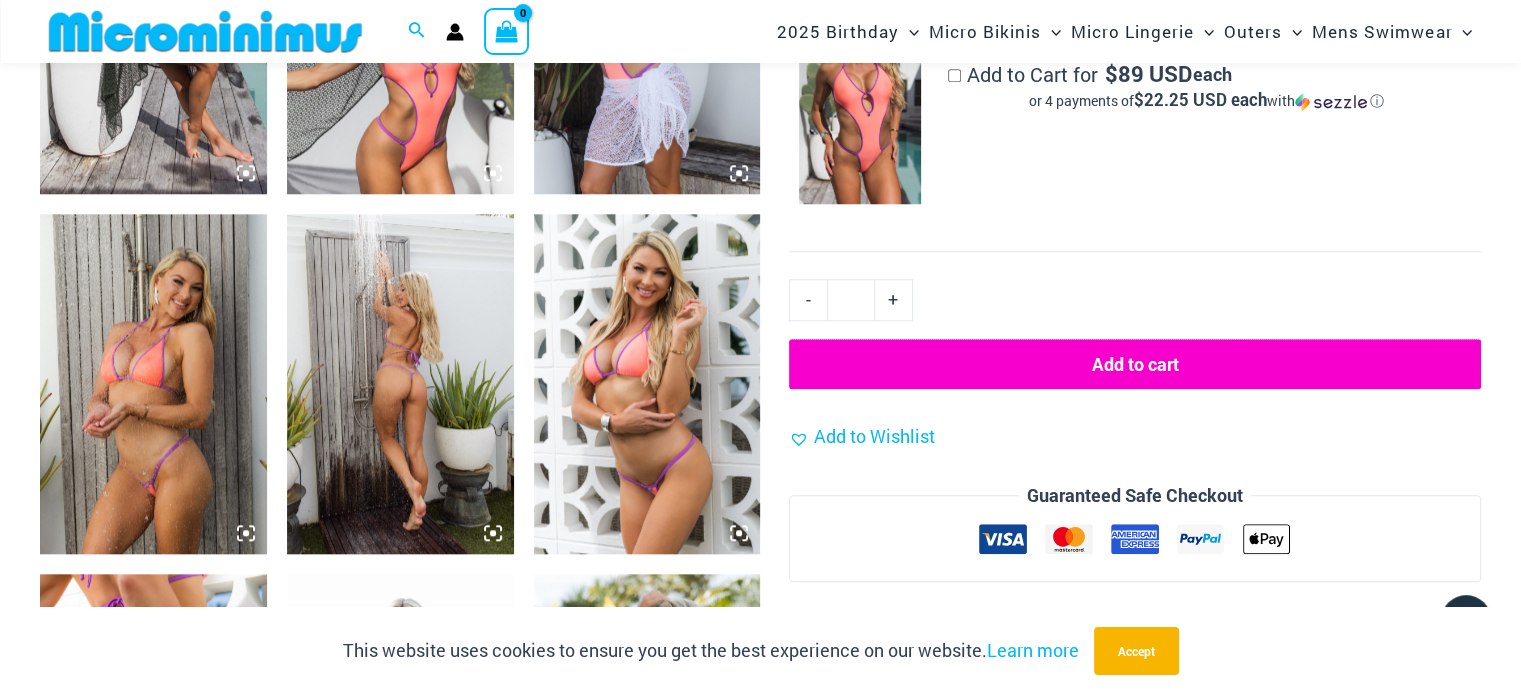 click on "Add to cart" at bounding box center (1135, 364) 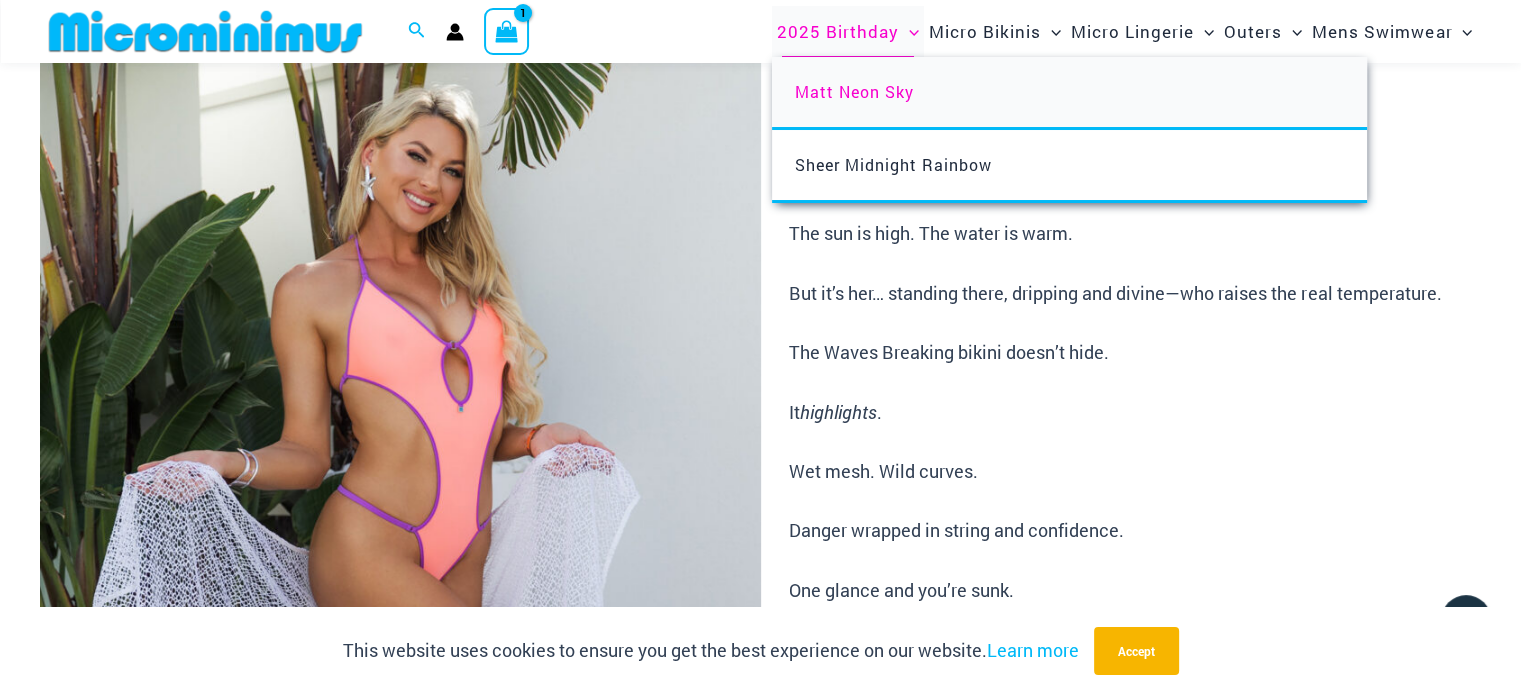 scroll, scrollTop: 82, scrollLeft: 0, axis: vertical 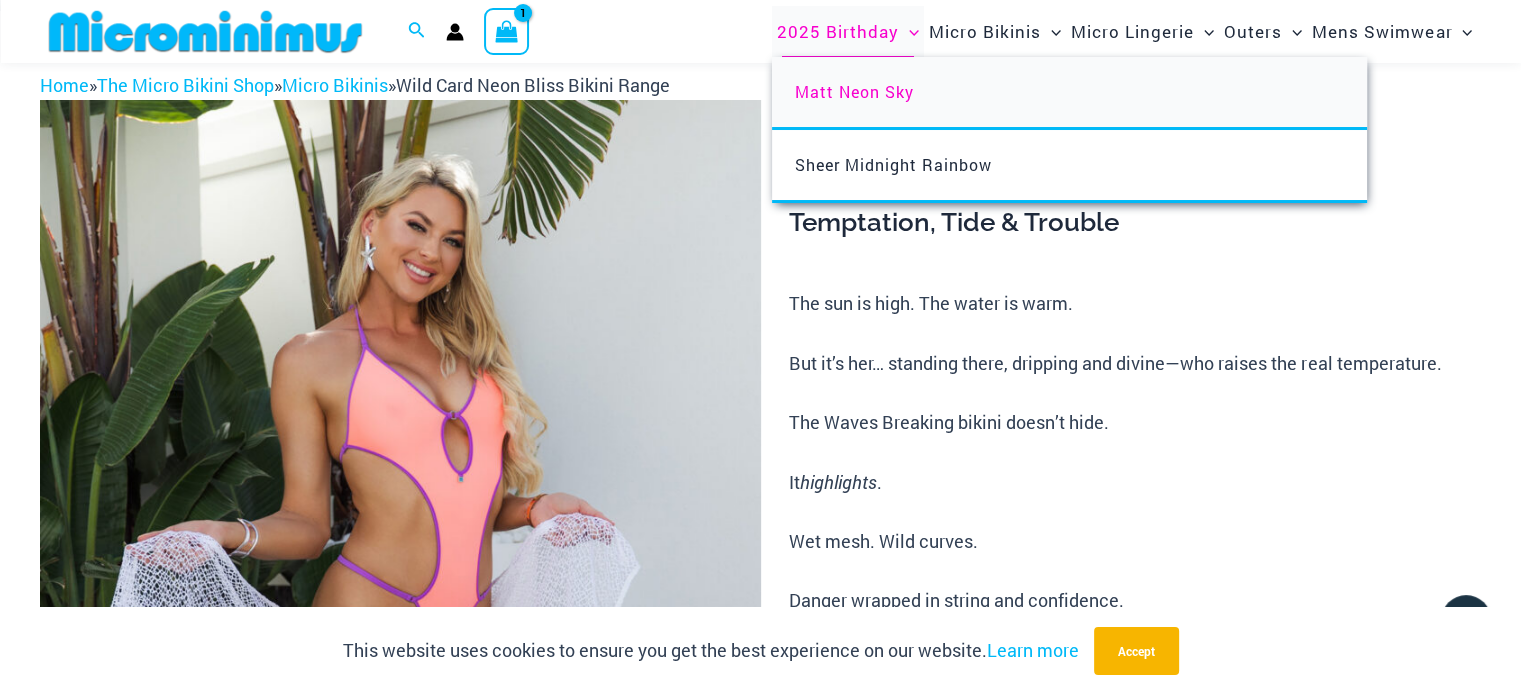 click on "Matt Neon Sky" at bounding box center (1069, 93) 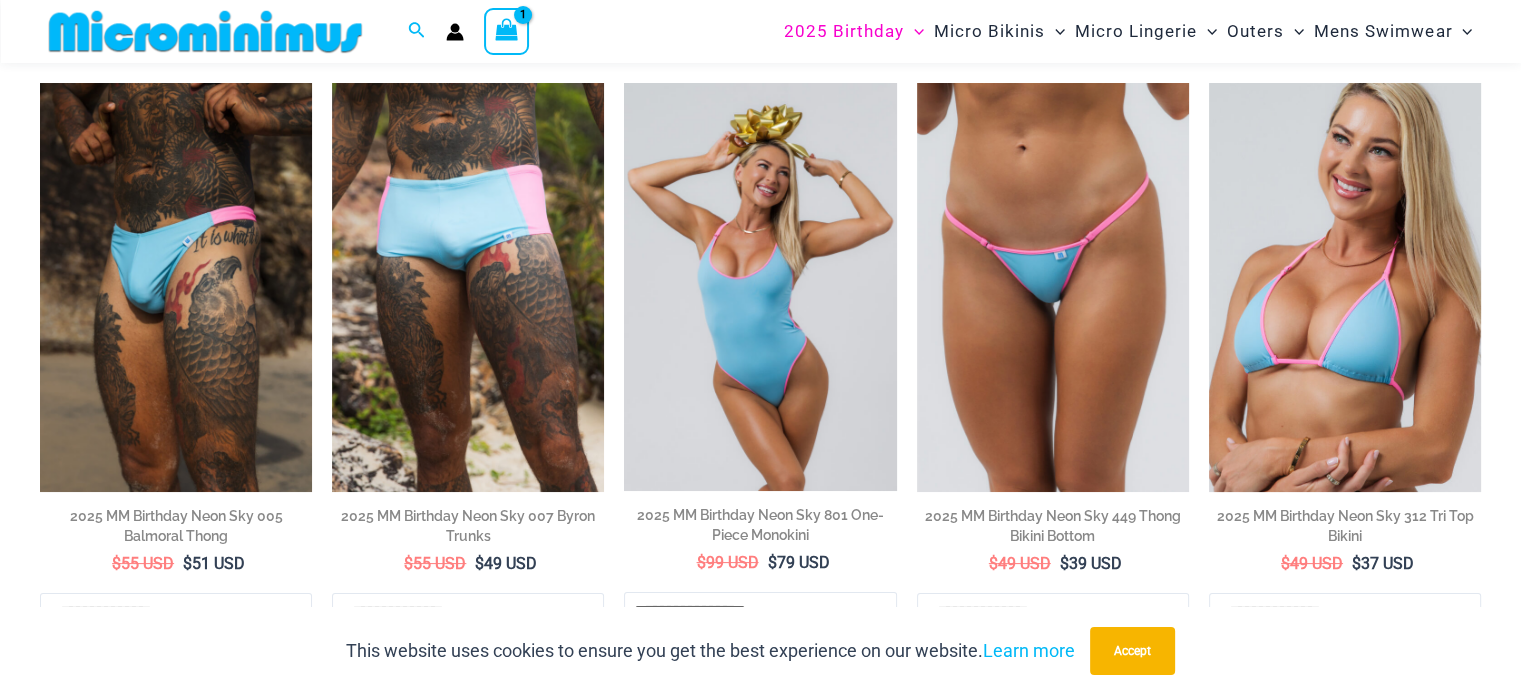 scroll, scrollTop: 160, scrollLeft: 0, axis: vertical 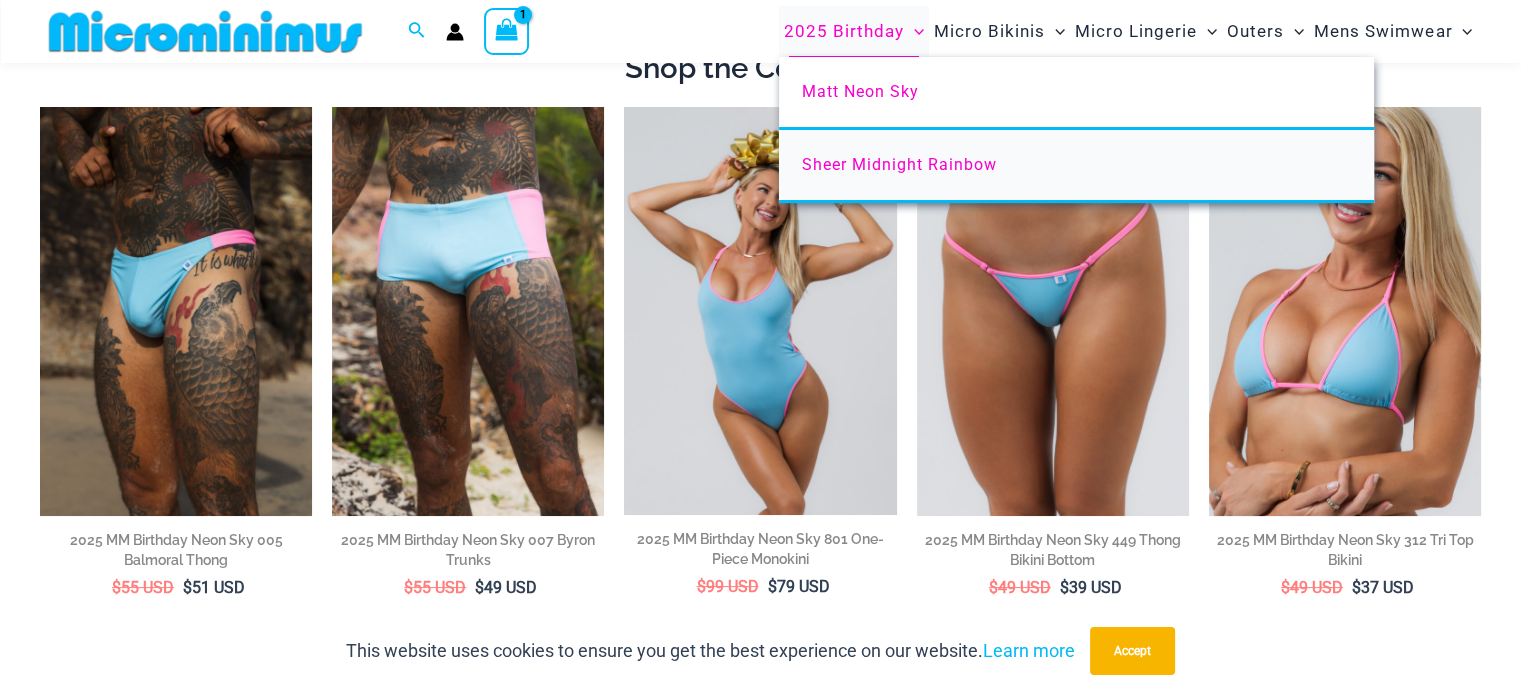 type on "**********" 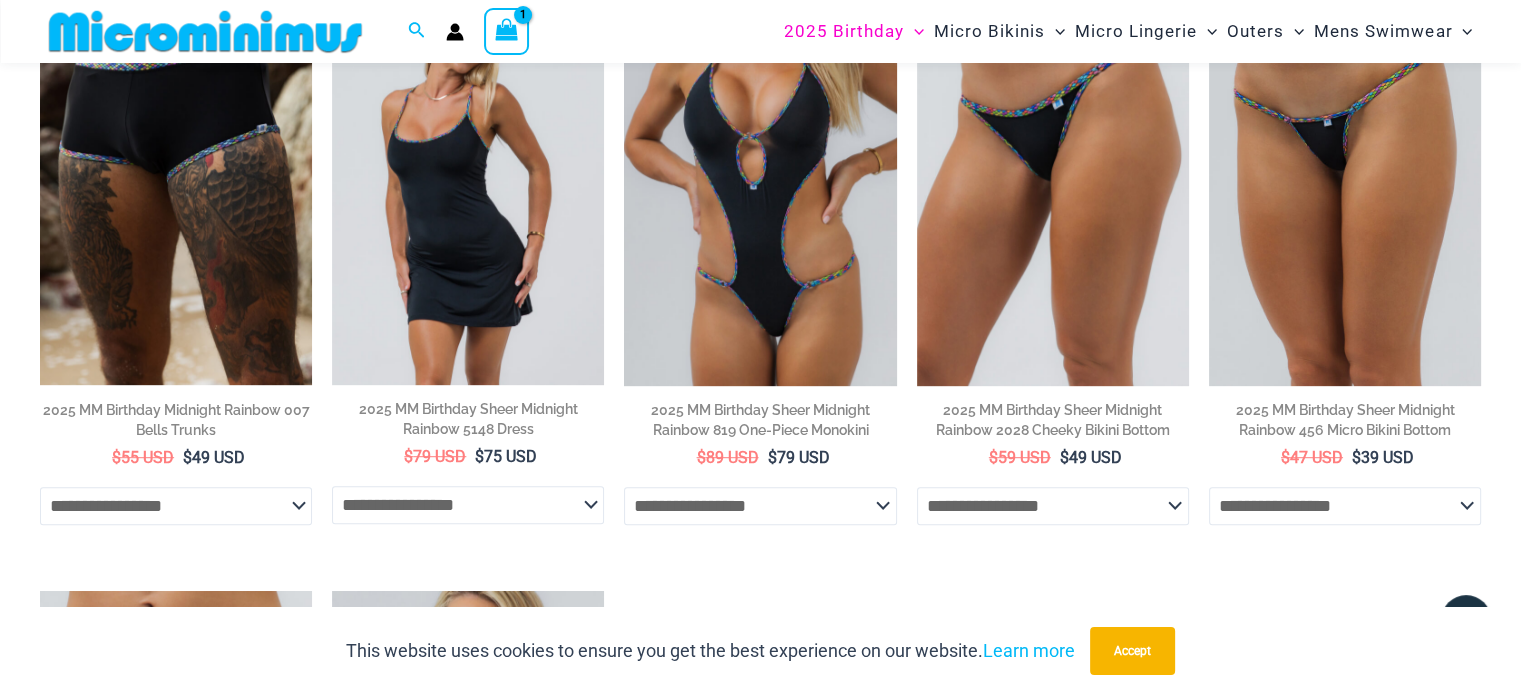 scroll, scrollTop: 683, scrollLeft: 0, axis: vertical 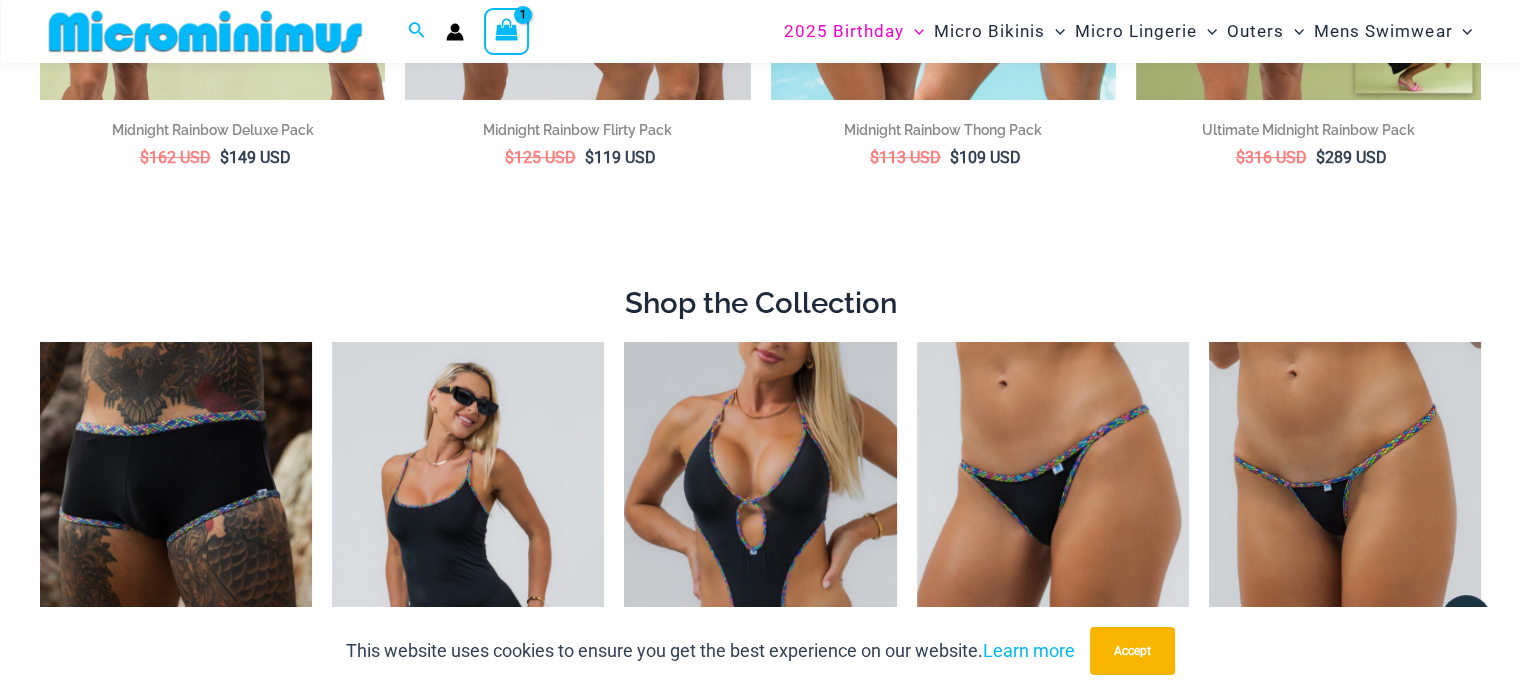 type on "**********" 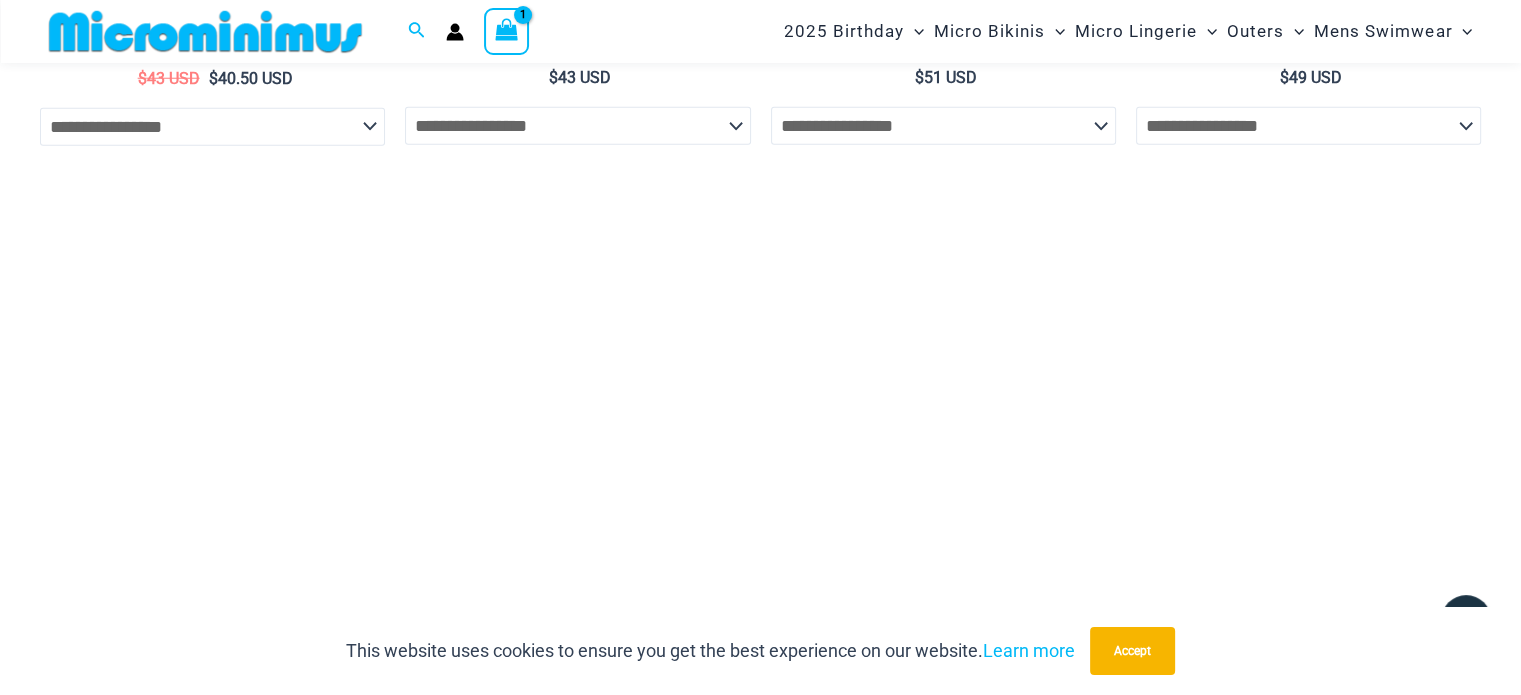 scroll, scrollTop: 5382, scrollLeft: 0, axis: vertical 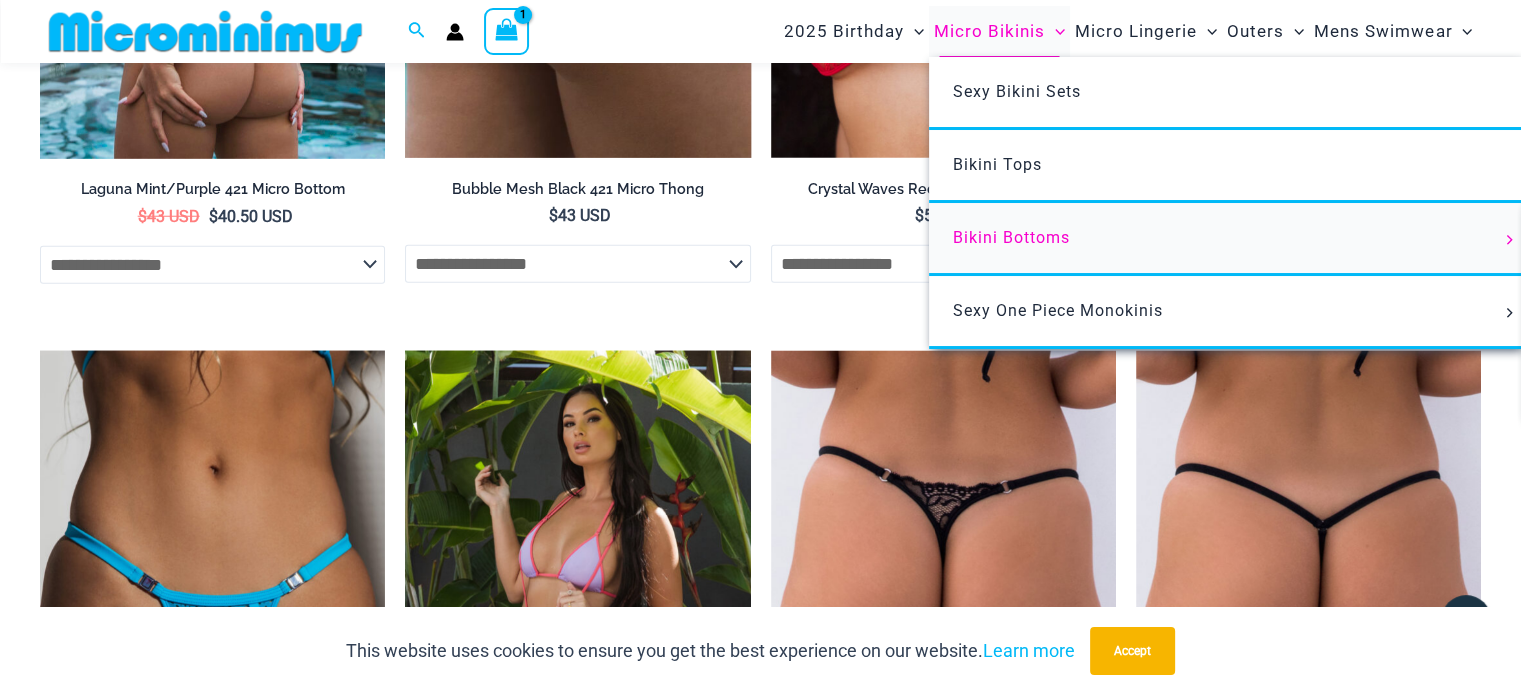 type on "**********" 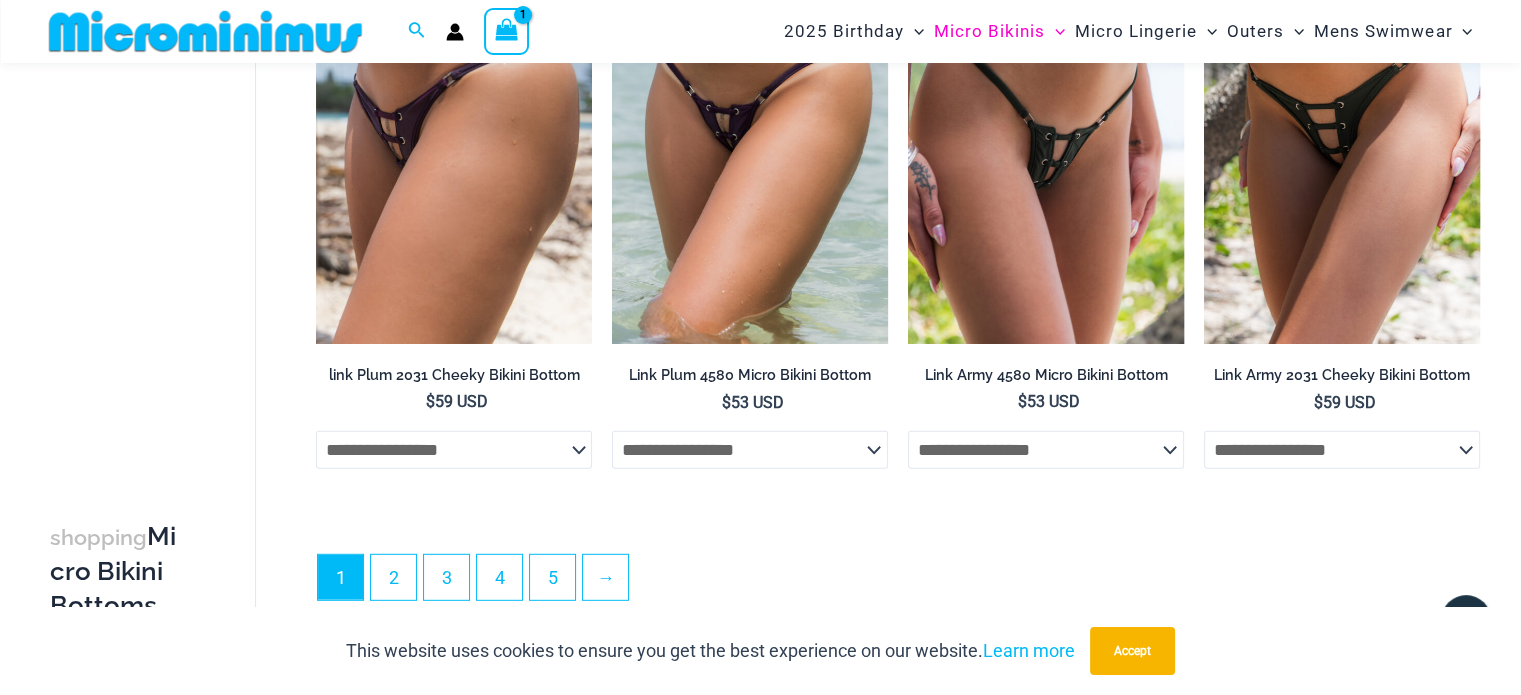 scroll, scrollTop: 5784, scrollLeft: 0, axis: vertical 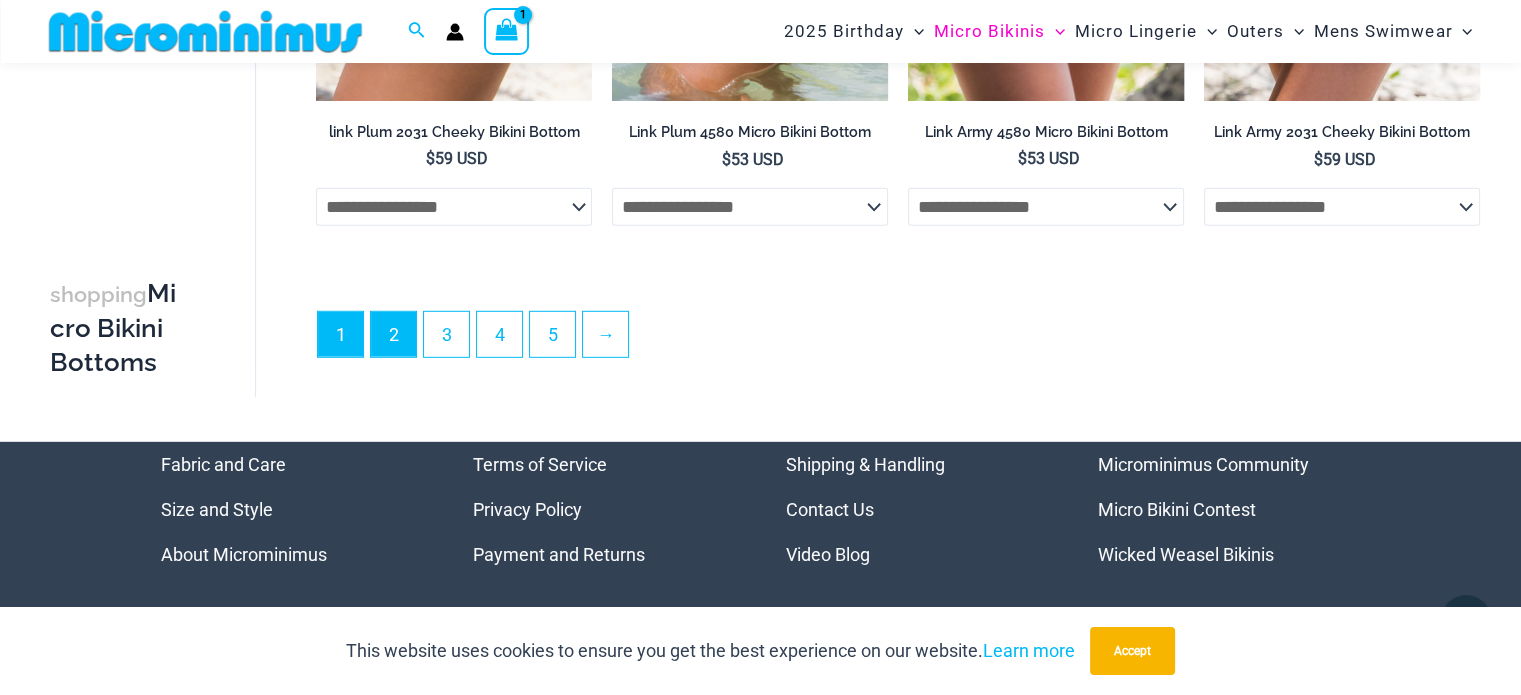 type on "**********" 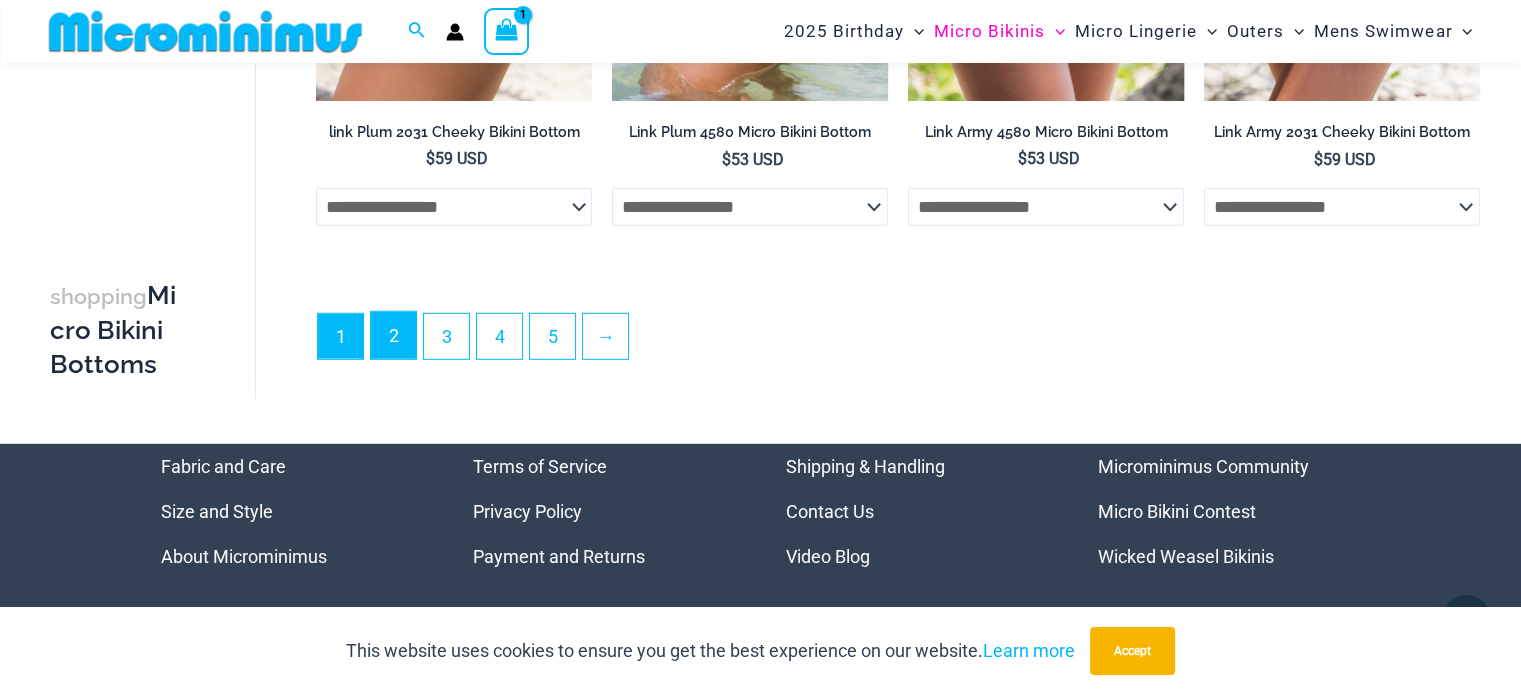 click on "2" at bounding box center (393, 335) 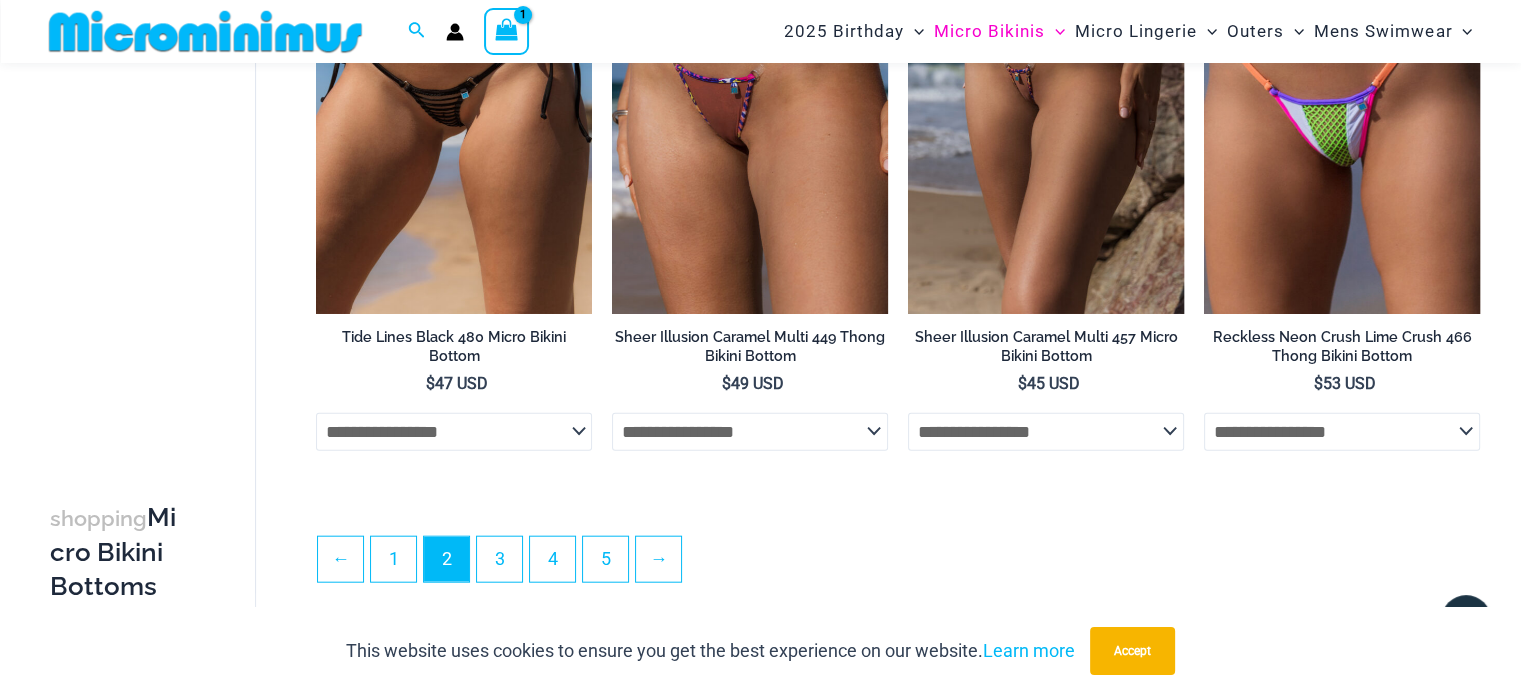 scroll, scrollTop: 4790, scrollLeft: 0, axis: vertical 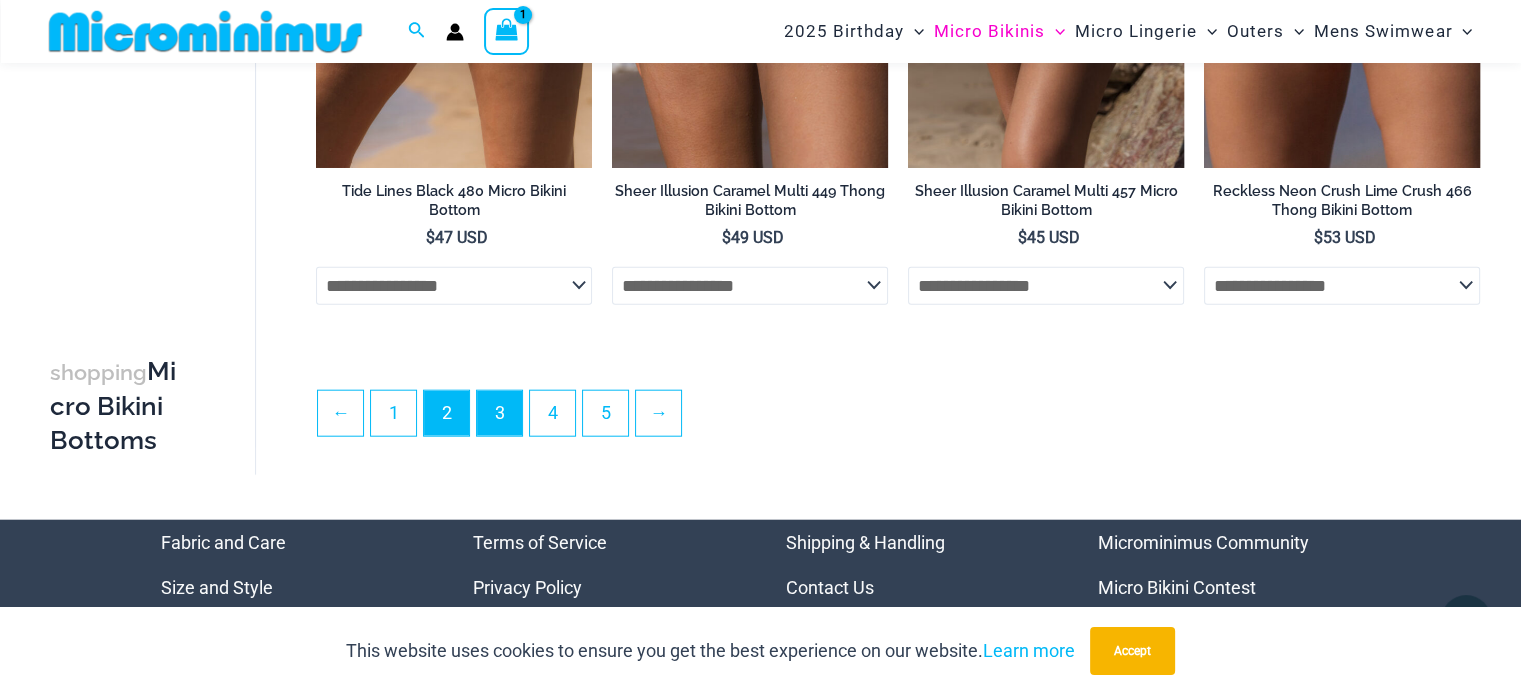 type on "**********" 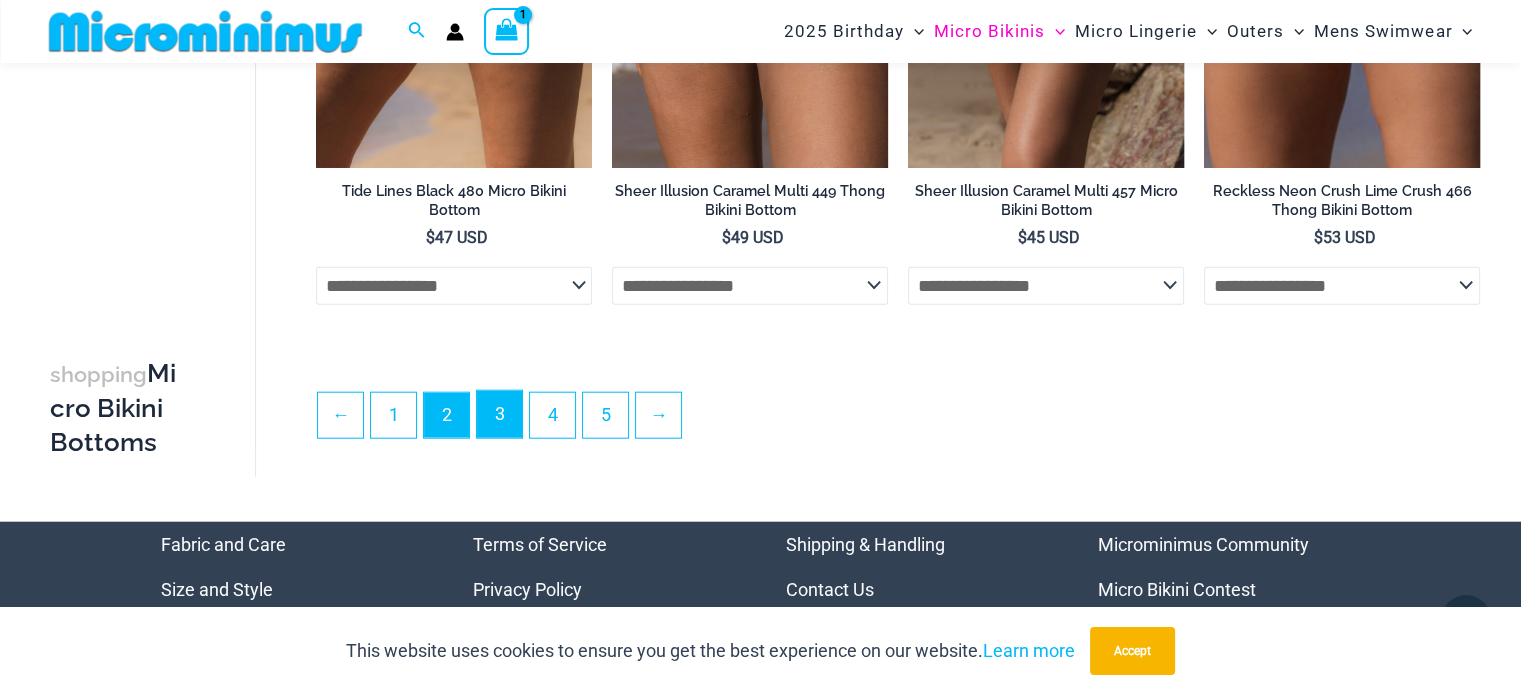 click on "3" at bounding box center [499, 414] 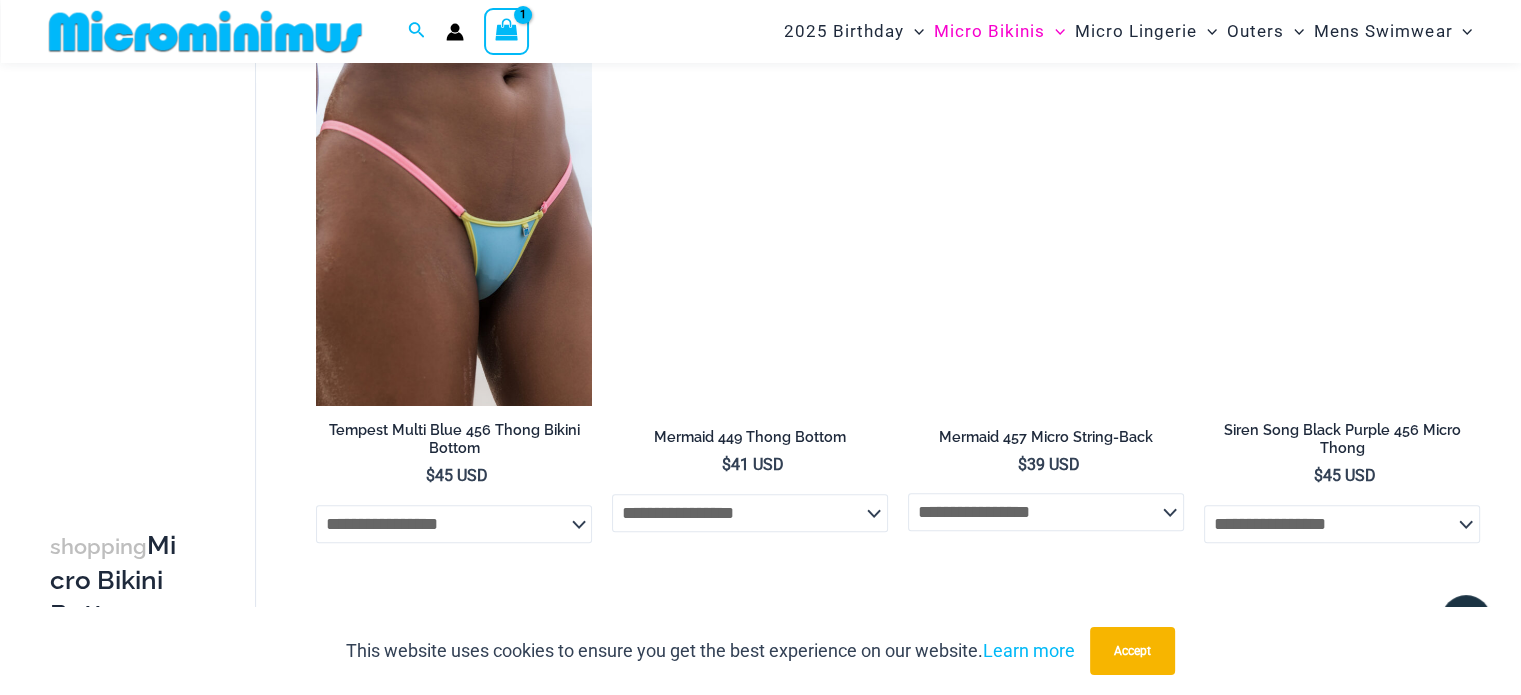 scroll, scrollTop: 1584, scrollLeft: 0, axis: vertical 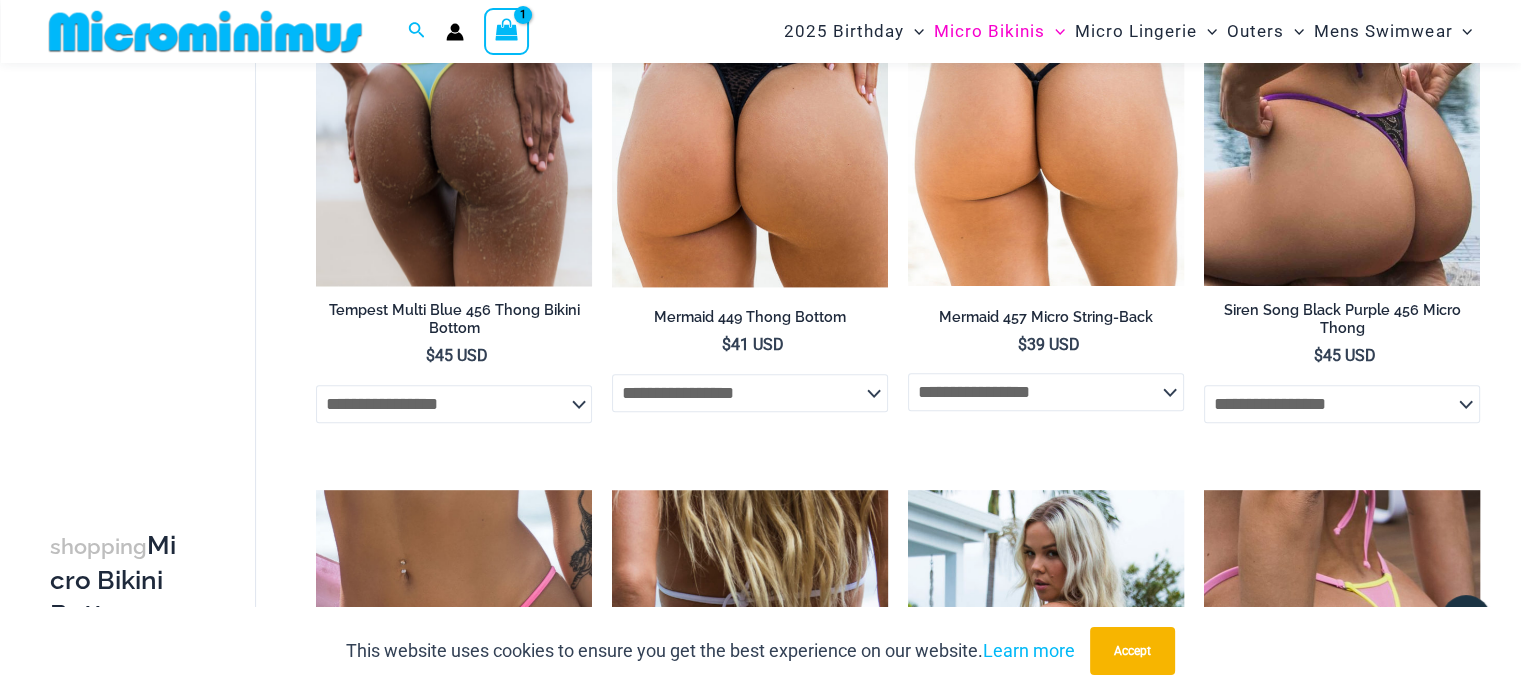 type on "**********" 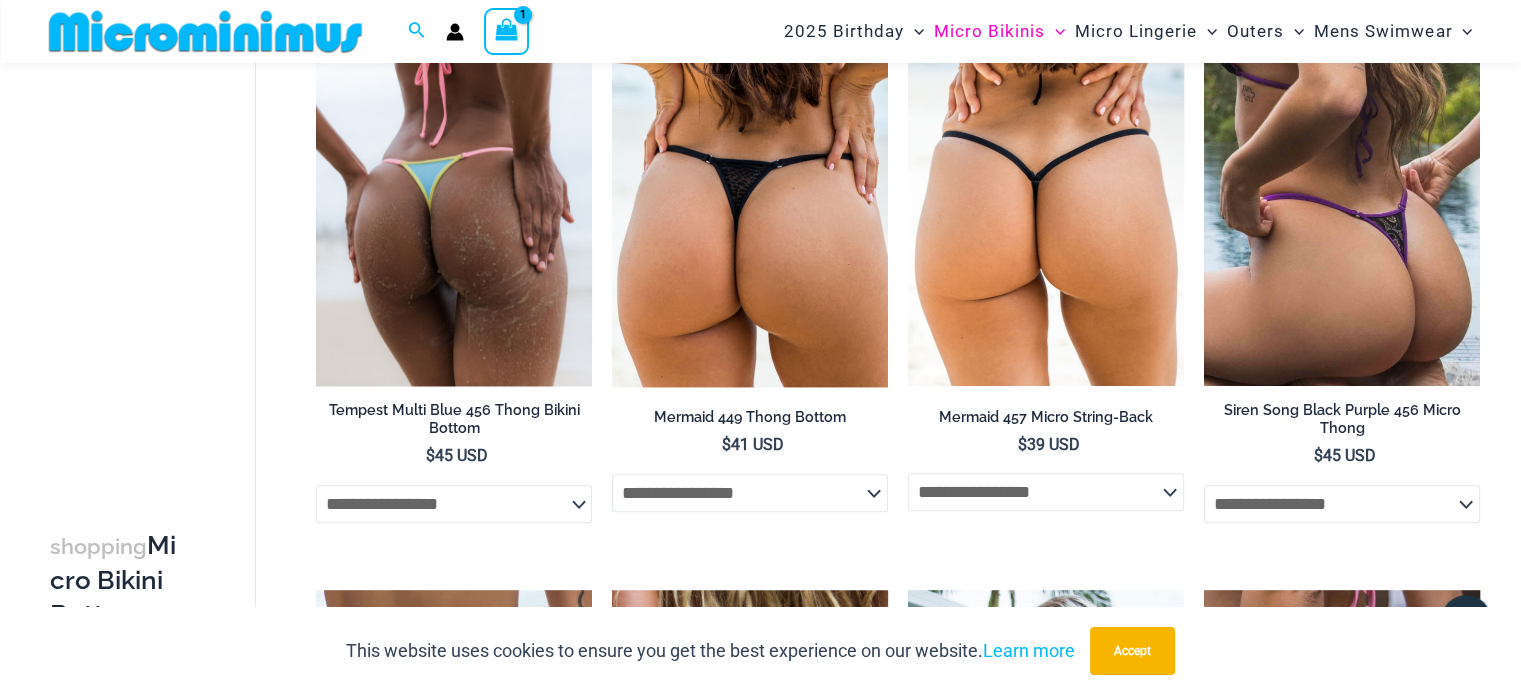 scroll, scrollTop: 1484, scrollLeft: 0, axis: vertical 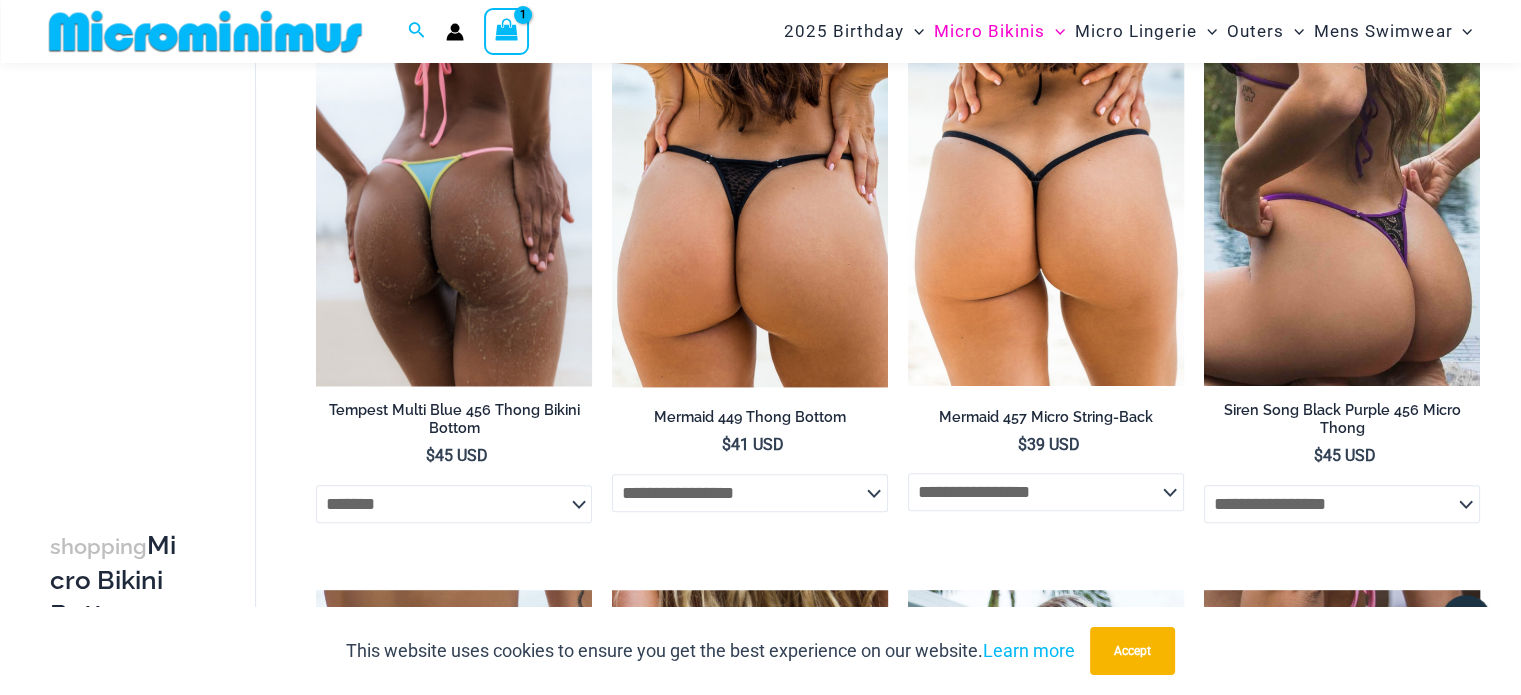click on "**********" 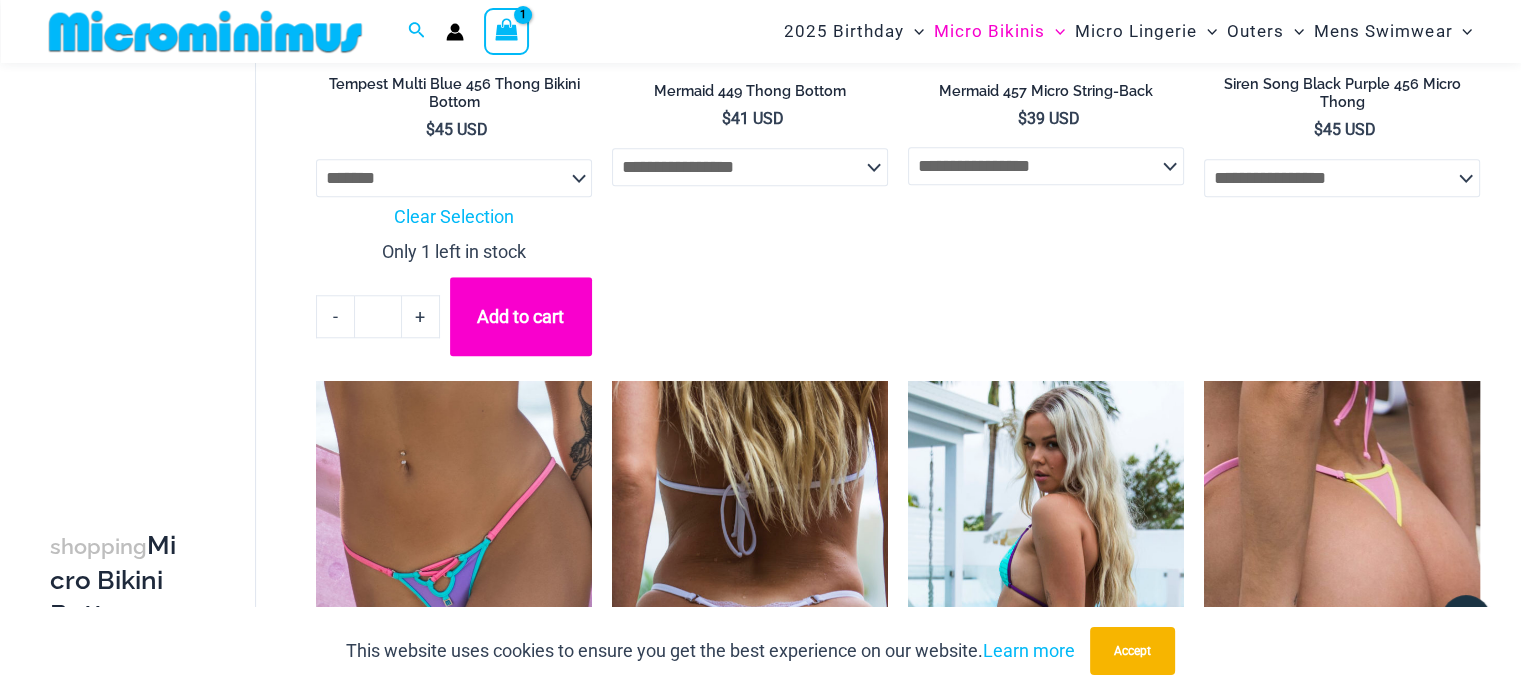 scroll, scrollTop: 1884, scrollLeft: 0, axis: vertical 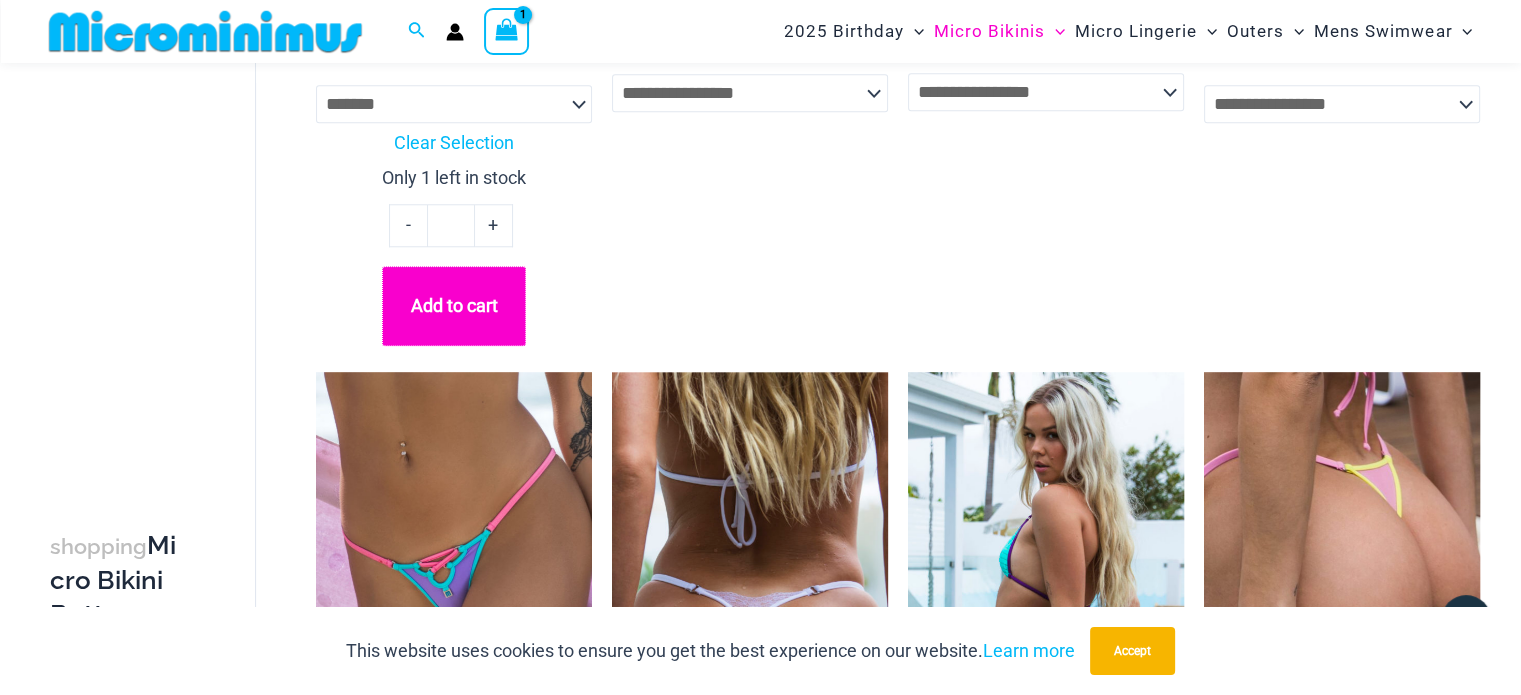 click on "Add to cart" 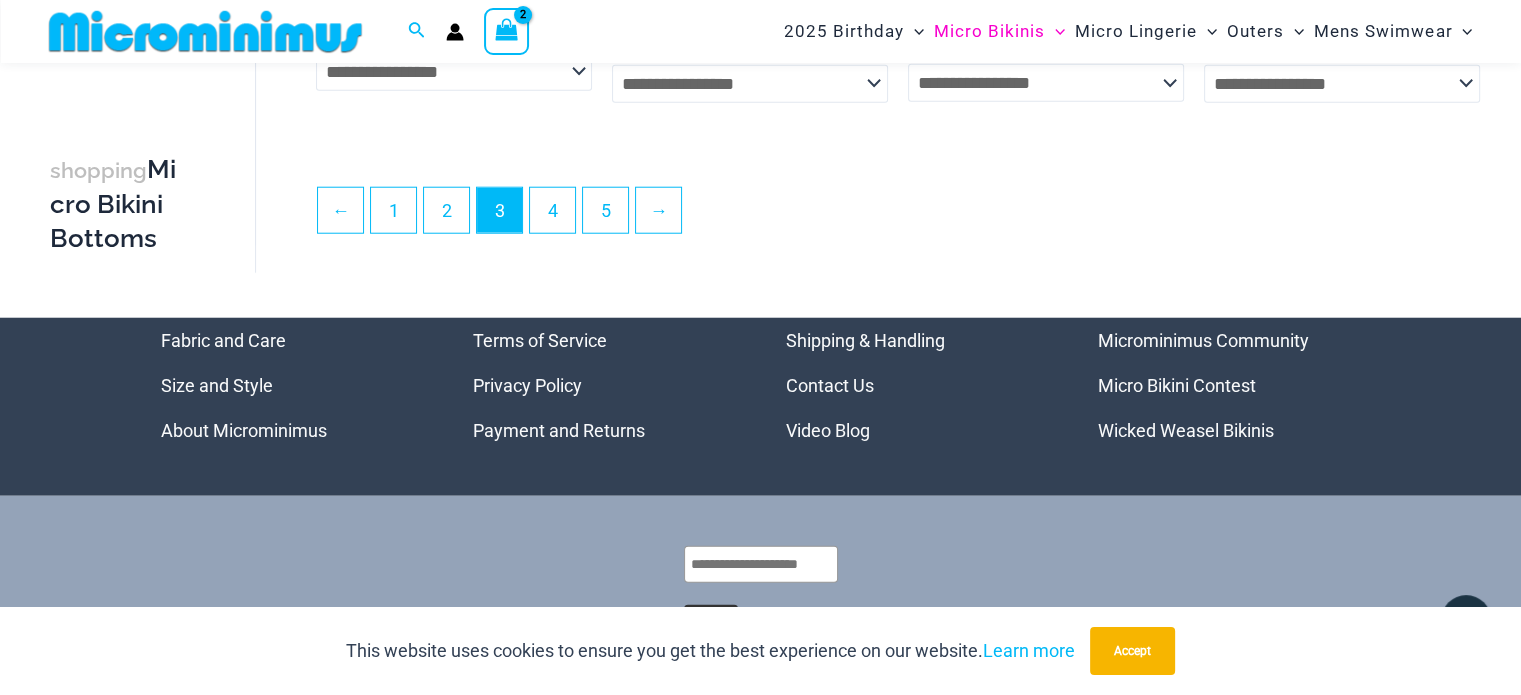 scroll, scrollTop: 5252, scrollLeft: 0, axis: vertical 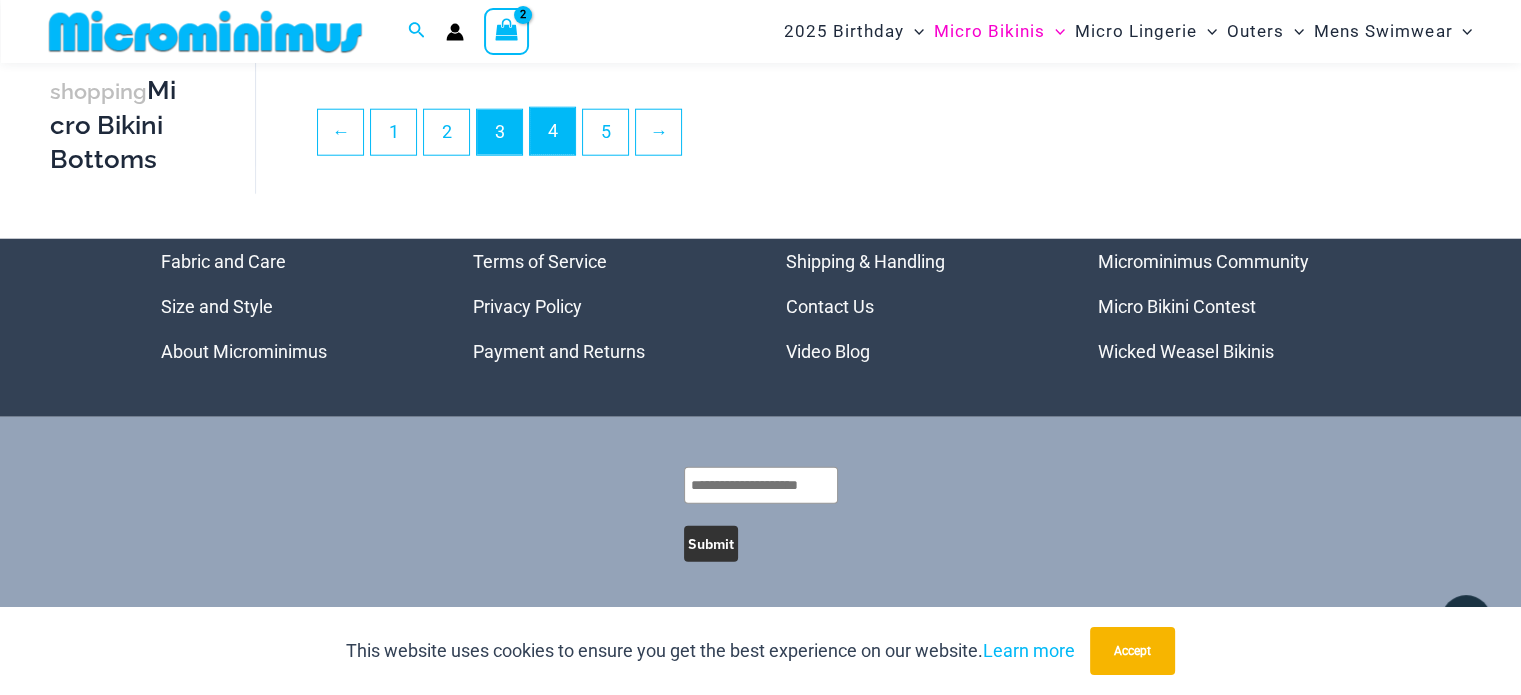 click on "4" at bounding box center (552, 131) 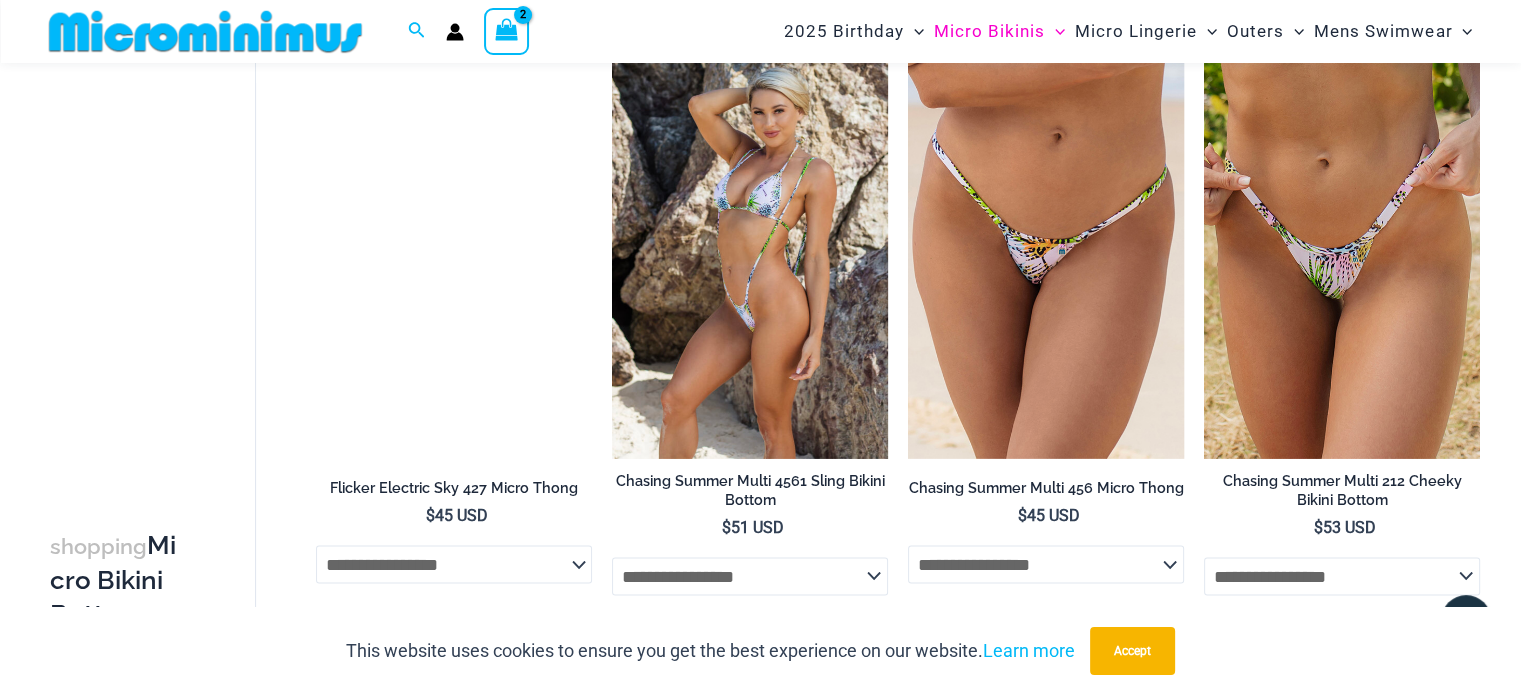 scroll, scrollTop: 3282, scrollLeft: 0, axis: vertical 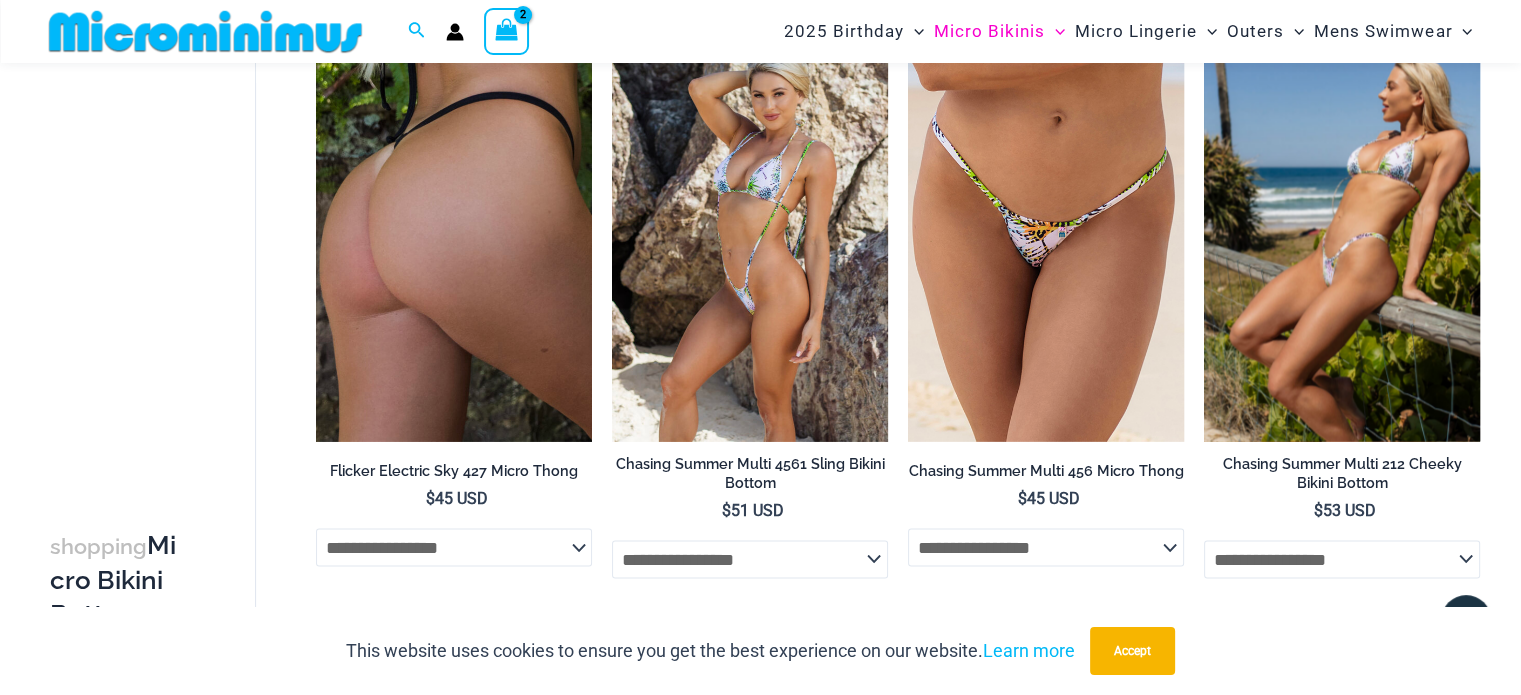 type on "**********" 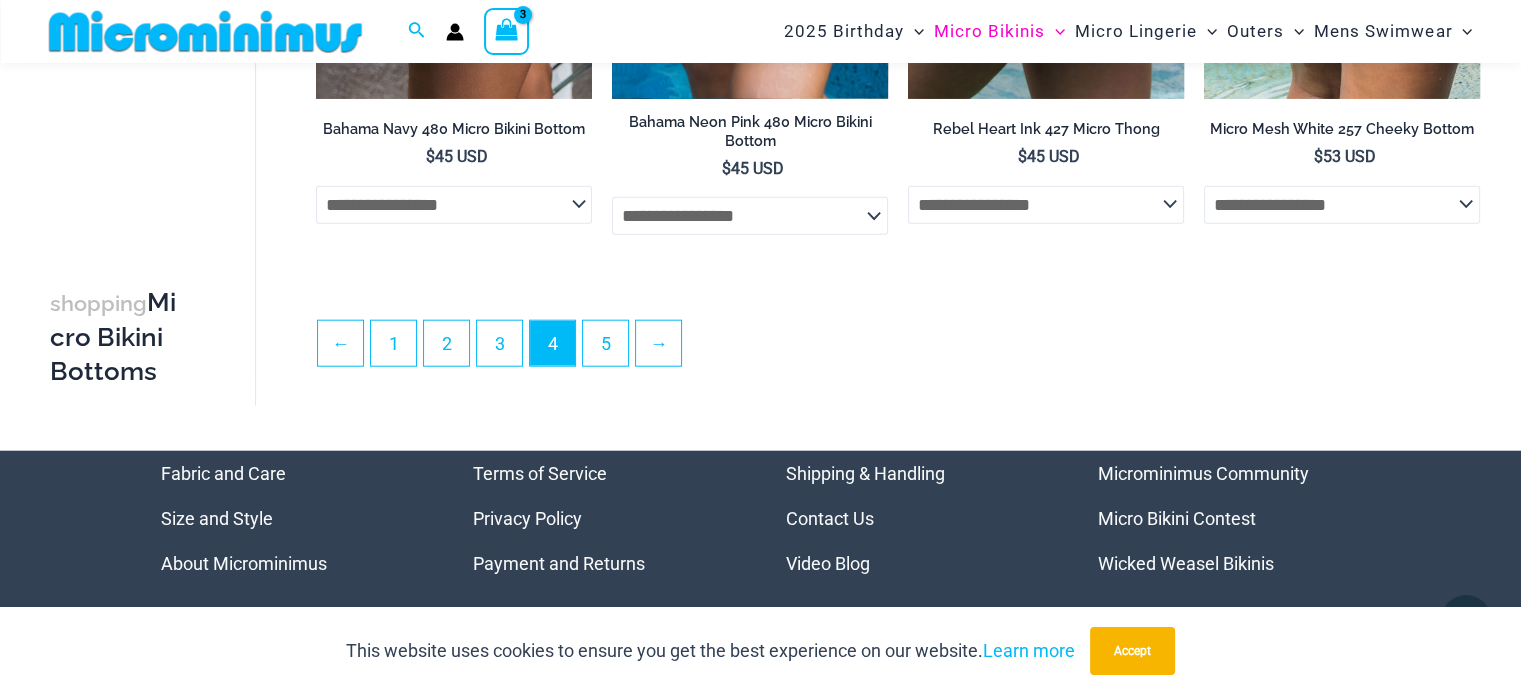 scroll, scrollTop: 4758, scrollLeft: 0, axis: vertical 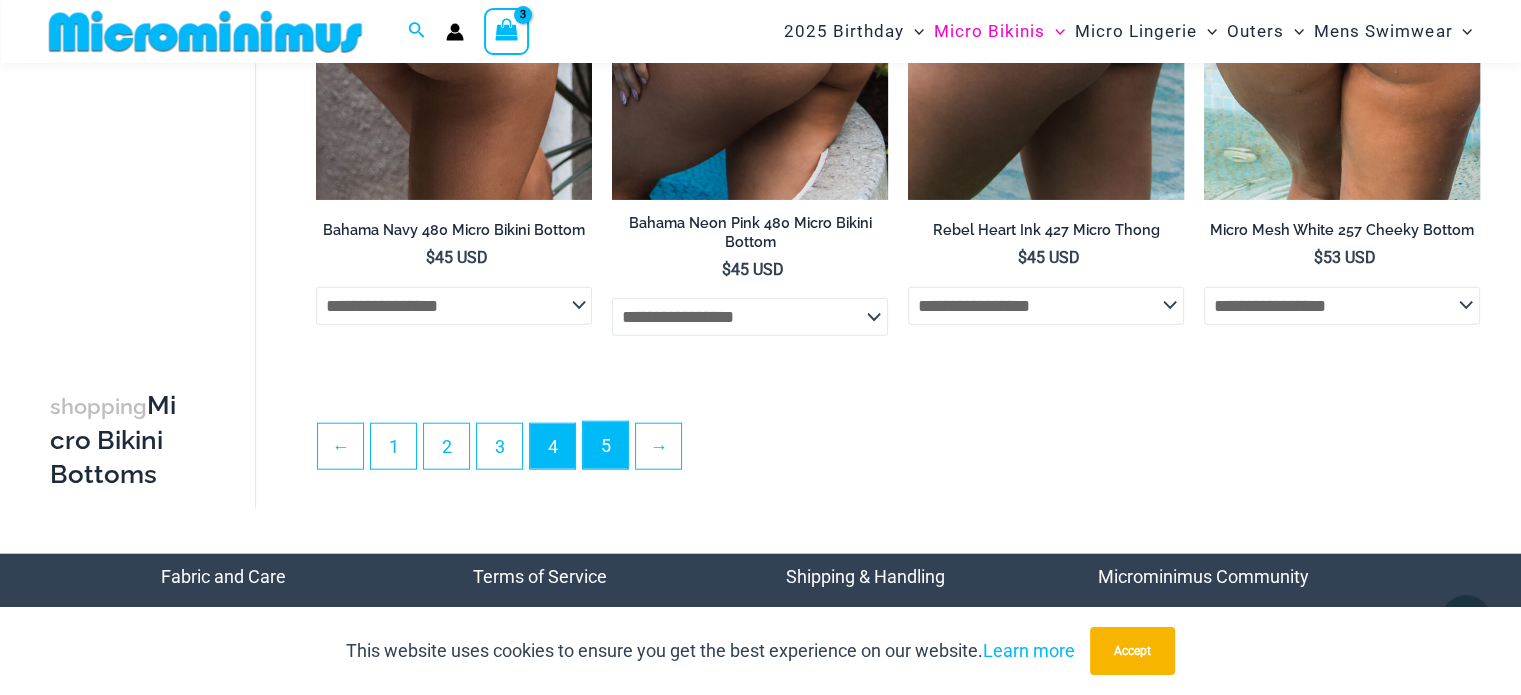 click on "5" at bounding box center (605, 445) 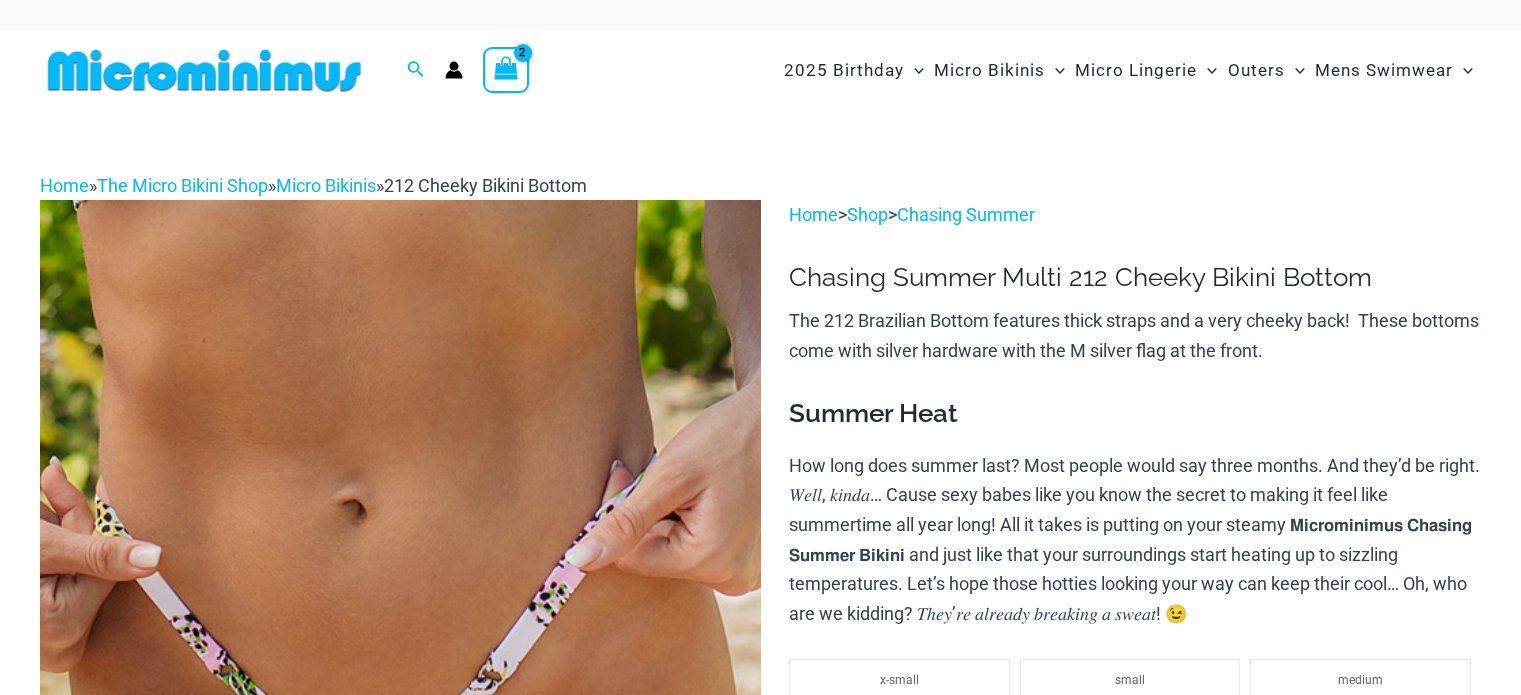 scroll, scrollTop: 0, scrollLeft: 0, axis: both 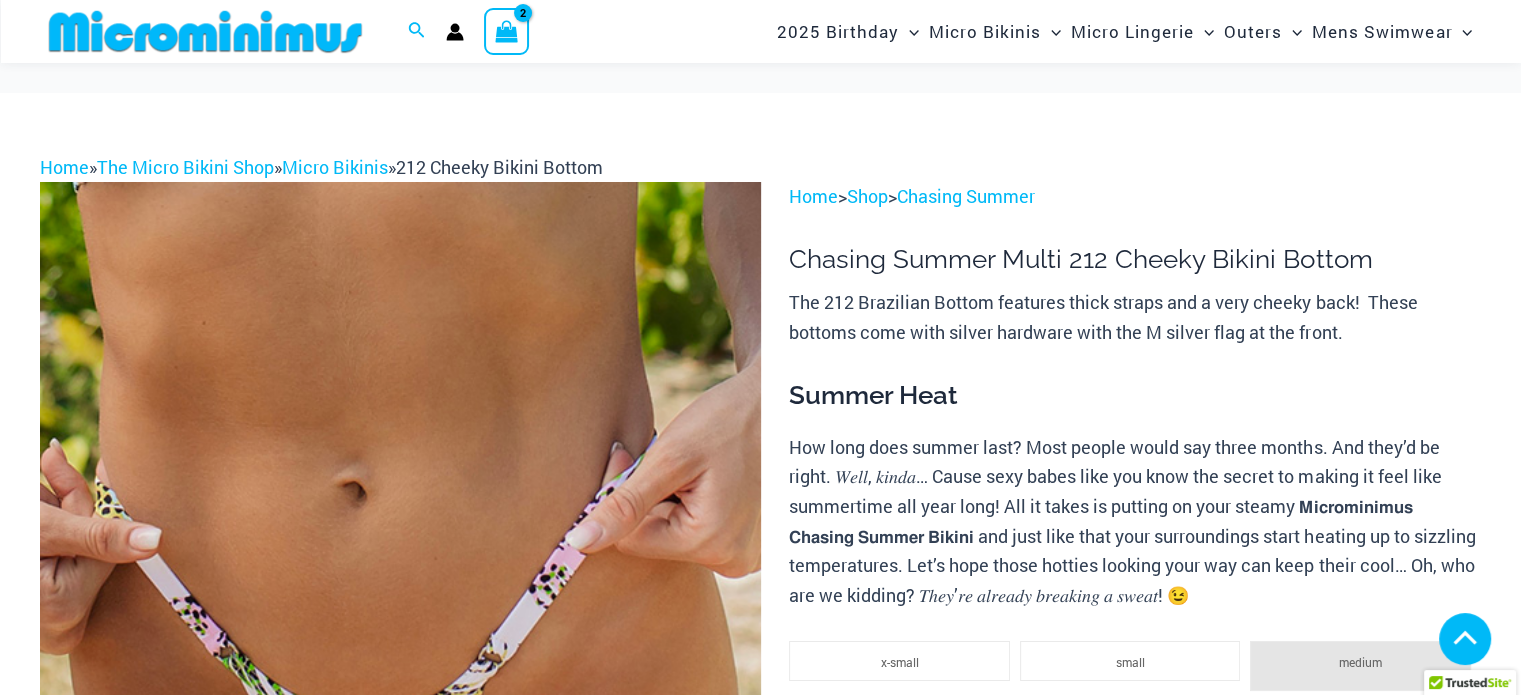 type on "**********" 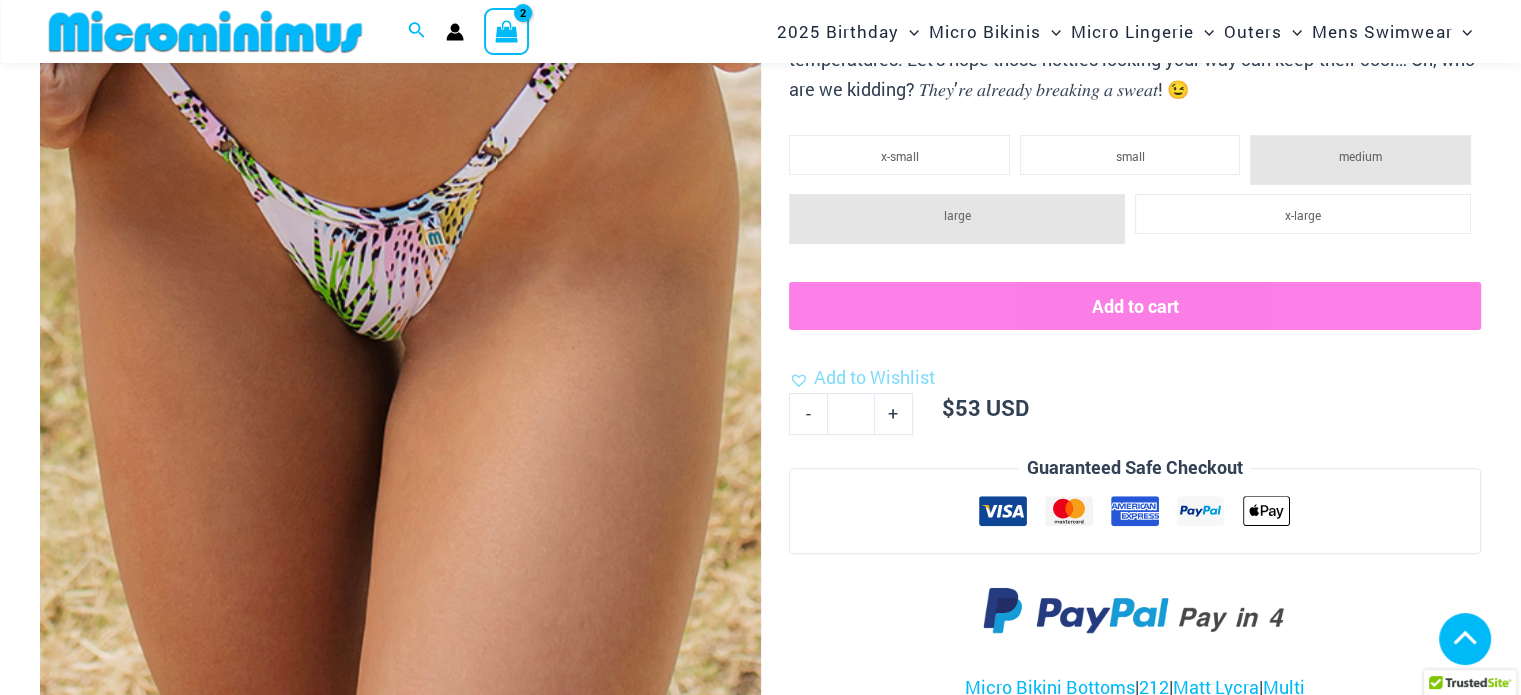 scroll, scrollTop: 484, scrollLeft: 0, axis: vertical 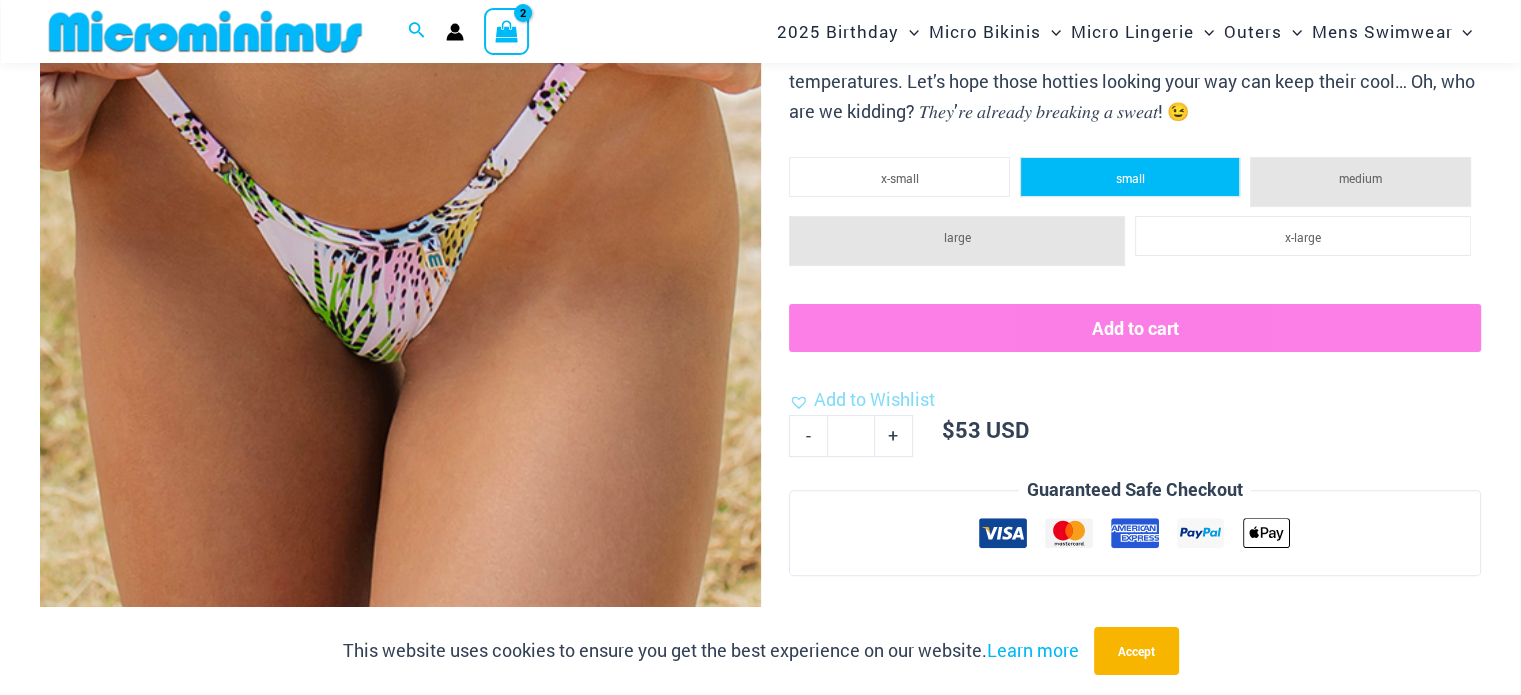 click on "small" 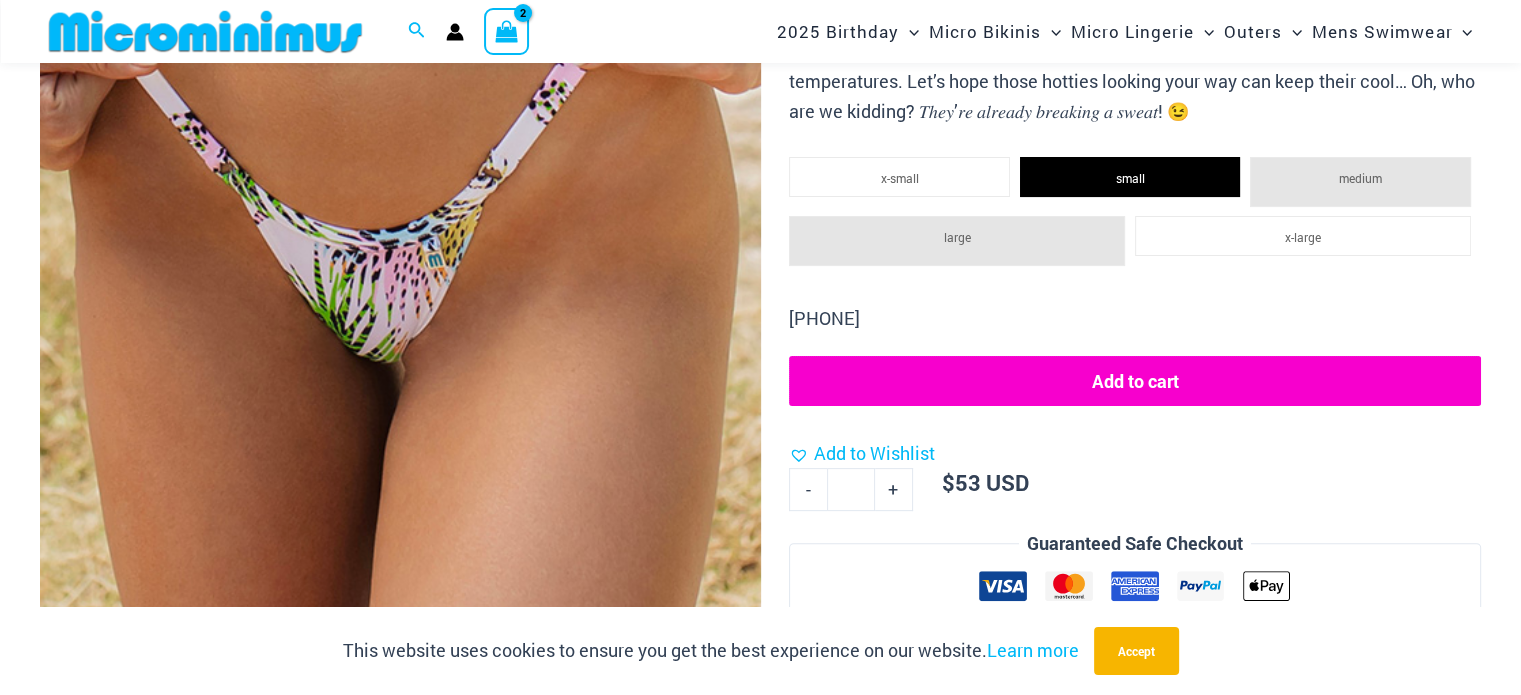 click on "Add to cart" 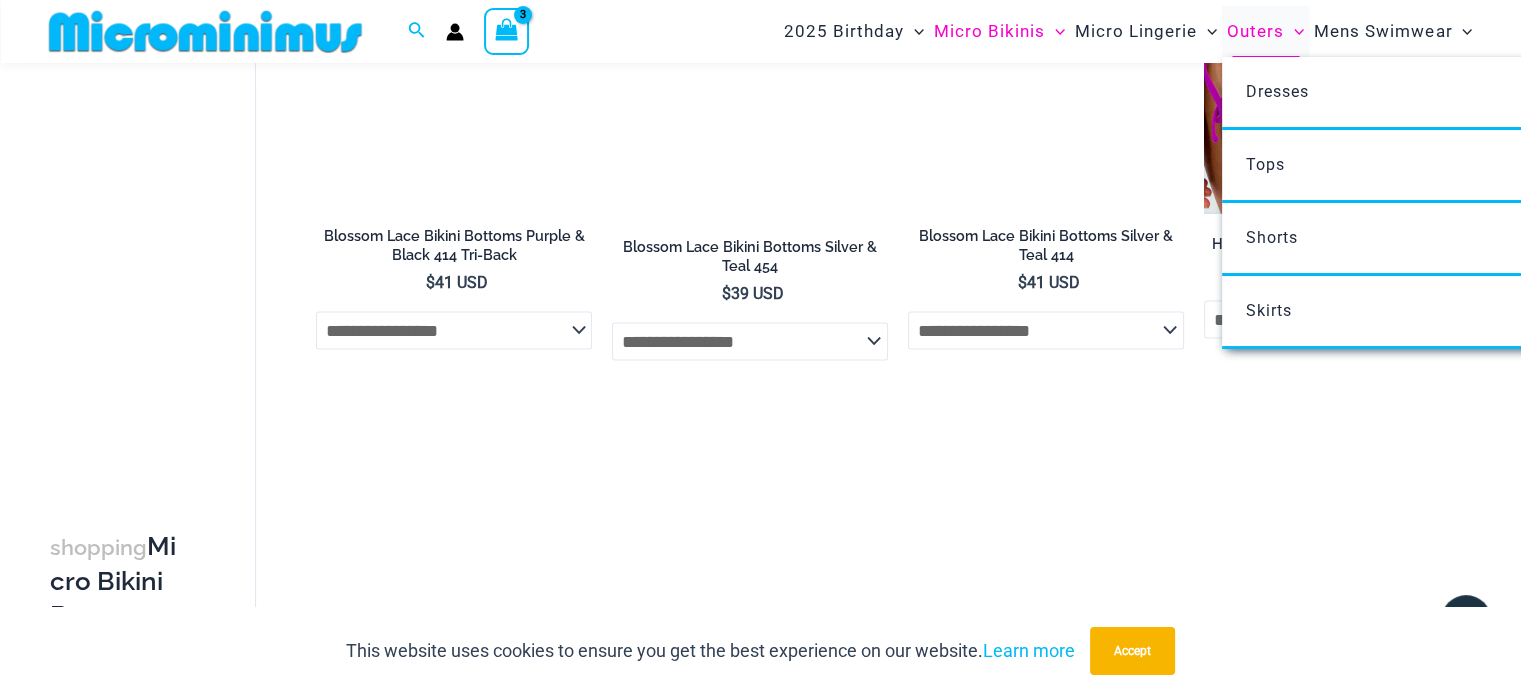 scroll, scrollTop: 4388, scrollLeft: 0, axis: vertical 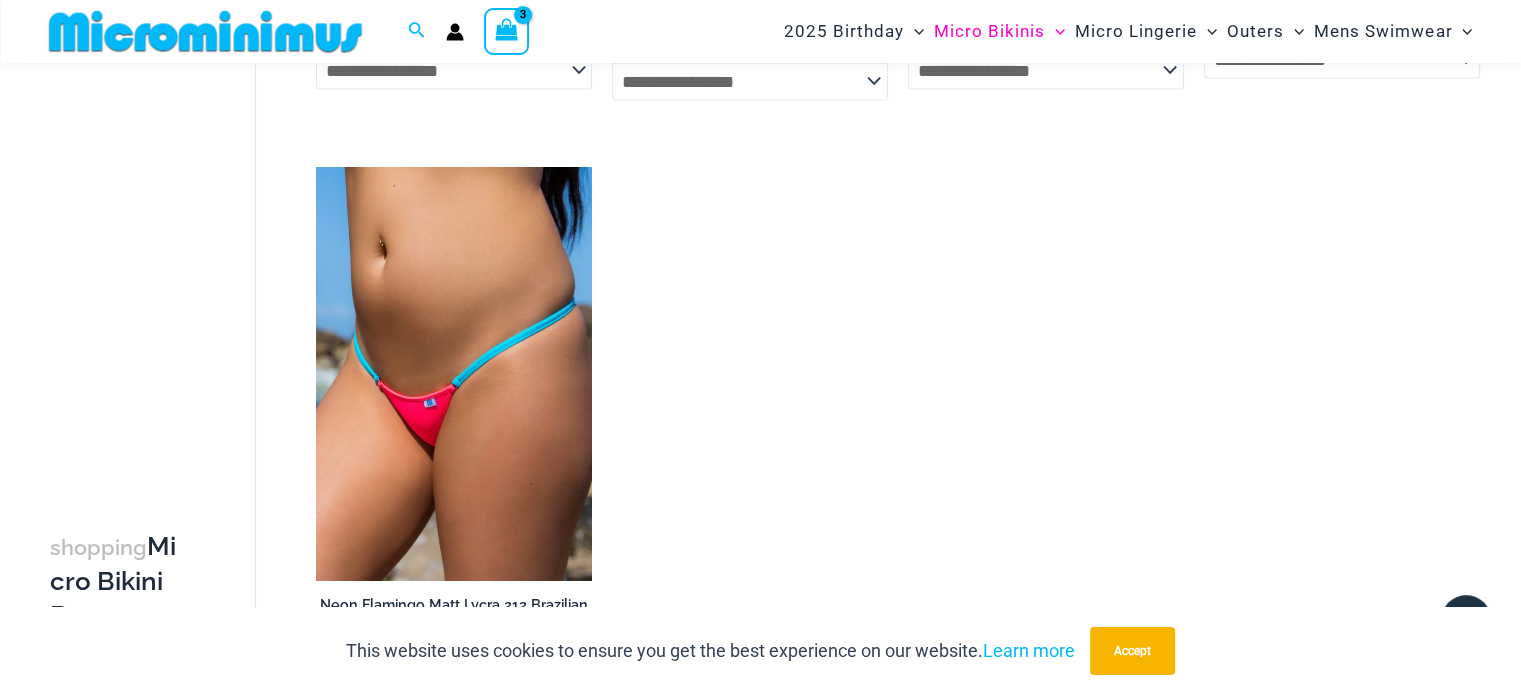 type on "**********" 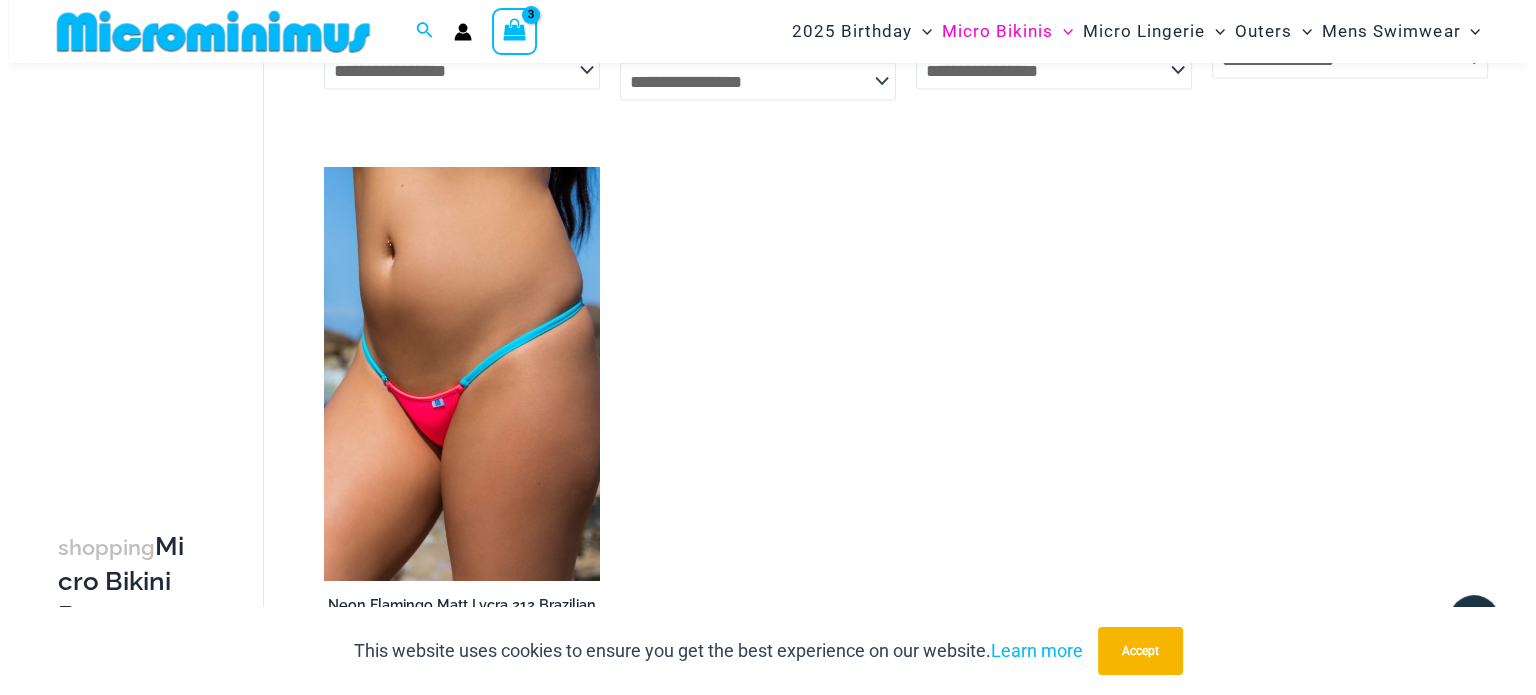 scroll, scrollTop: 4421, scrollLeft: 0, axis: vertical 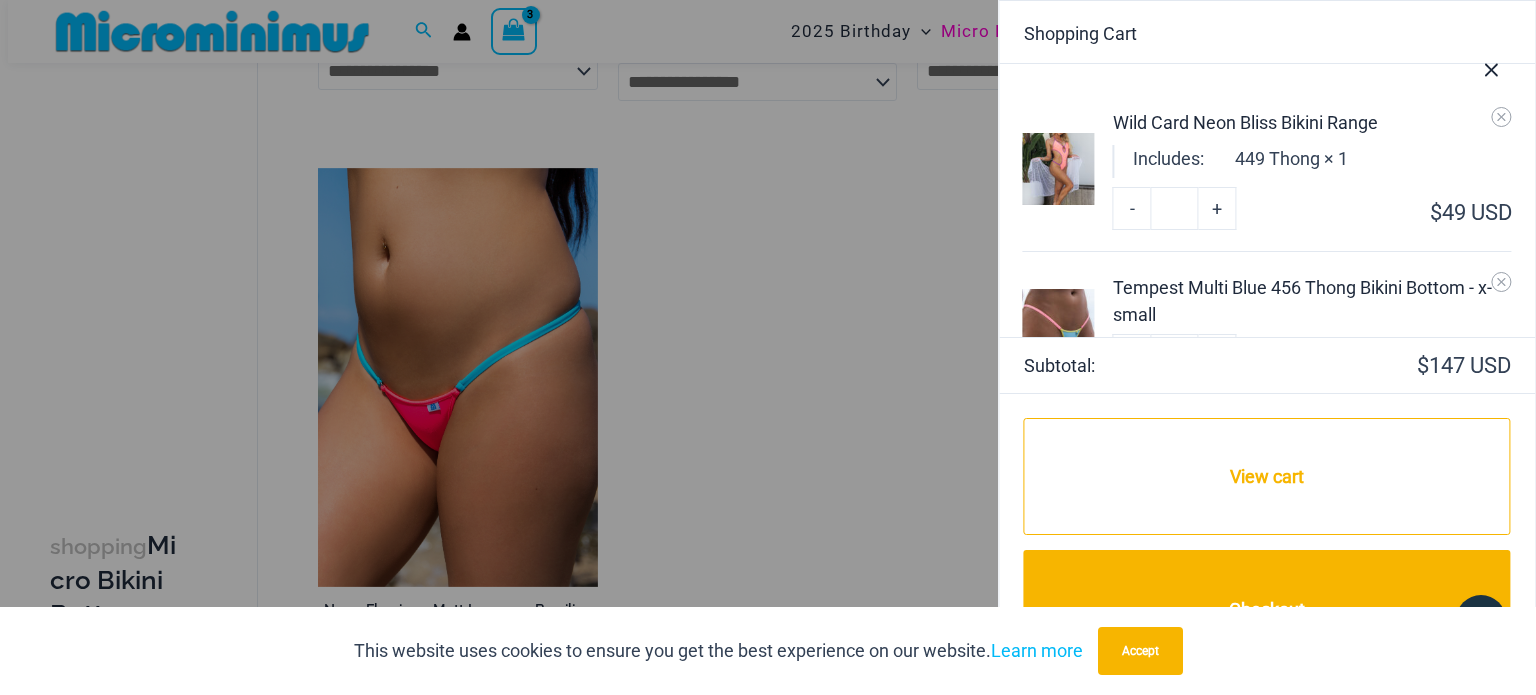 click on "Wild Card Neon Bliss Bikini Range" at bounding box center [1312, 122] 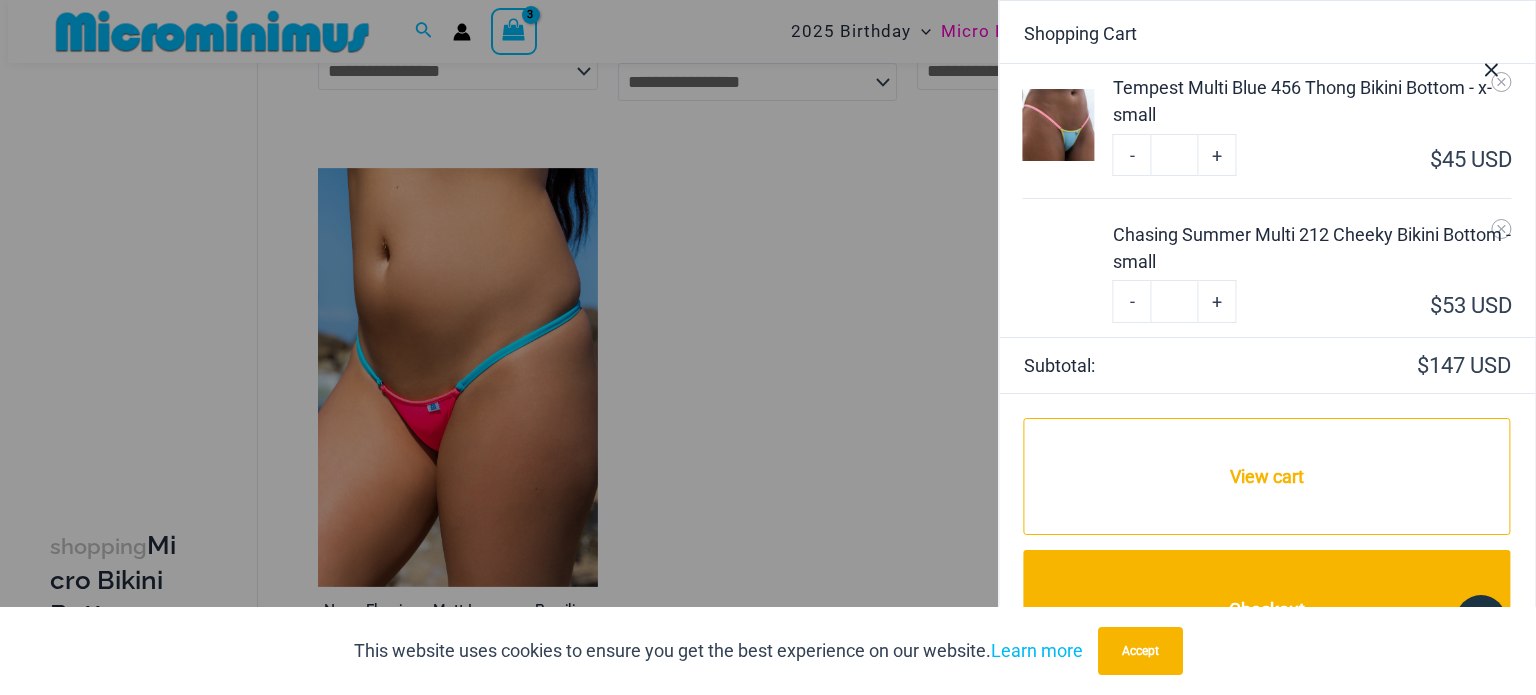 scroll, scrollTop: 219, scrollLeft: 0, axis: vertical 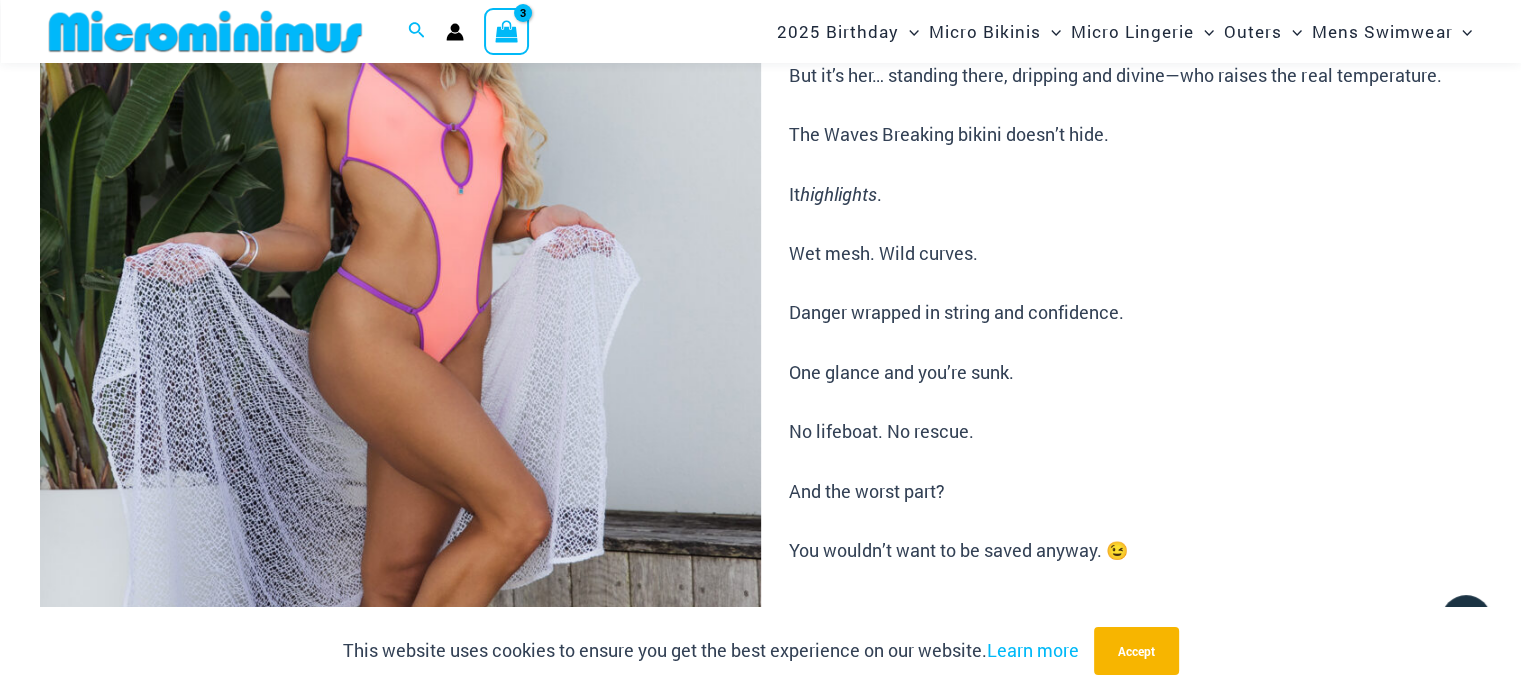 type on "**********" 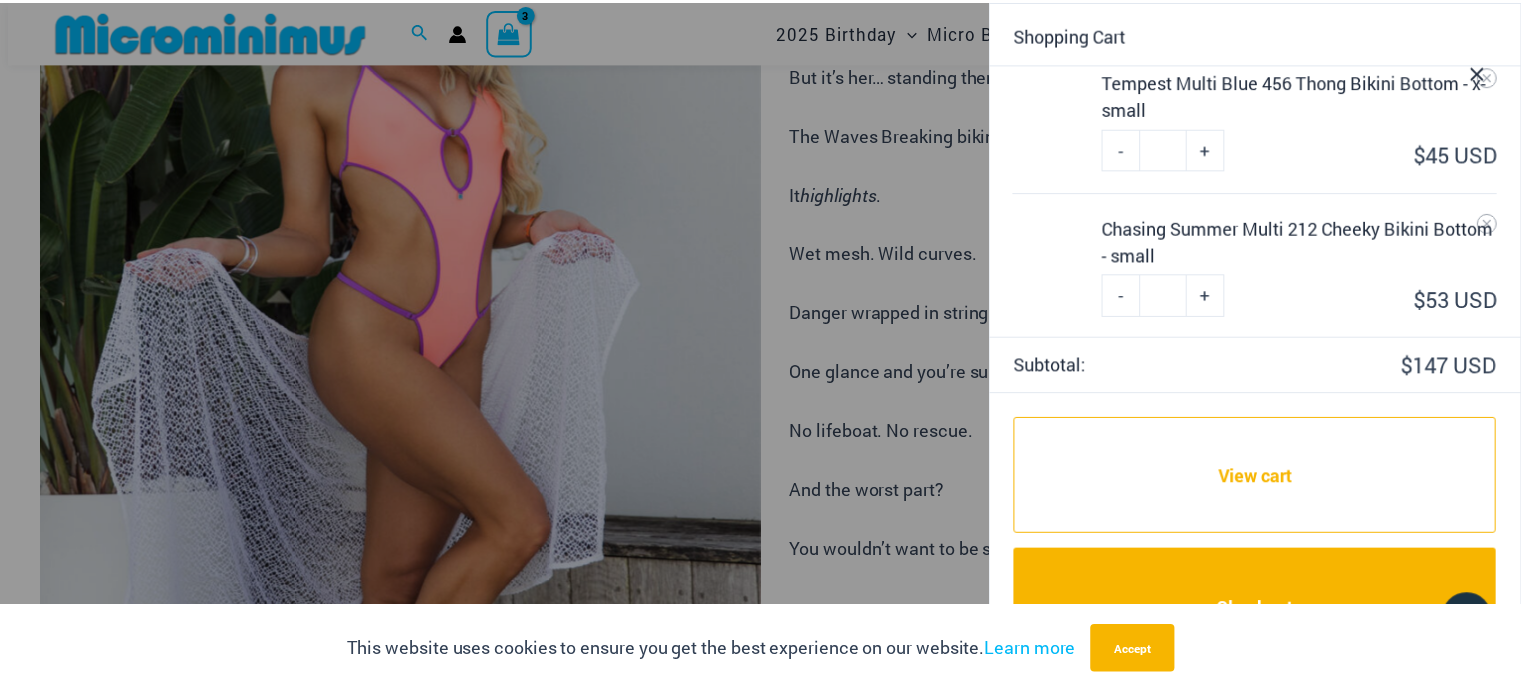 scroll, scrollTop: 227, scrollLeft: 0, axis: vertical 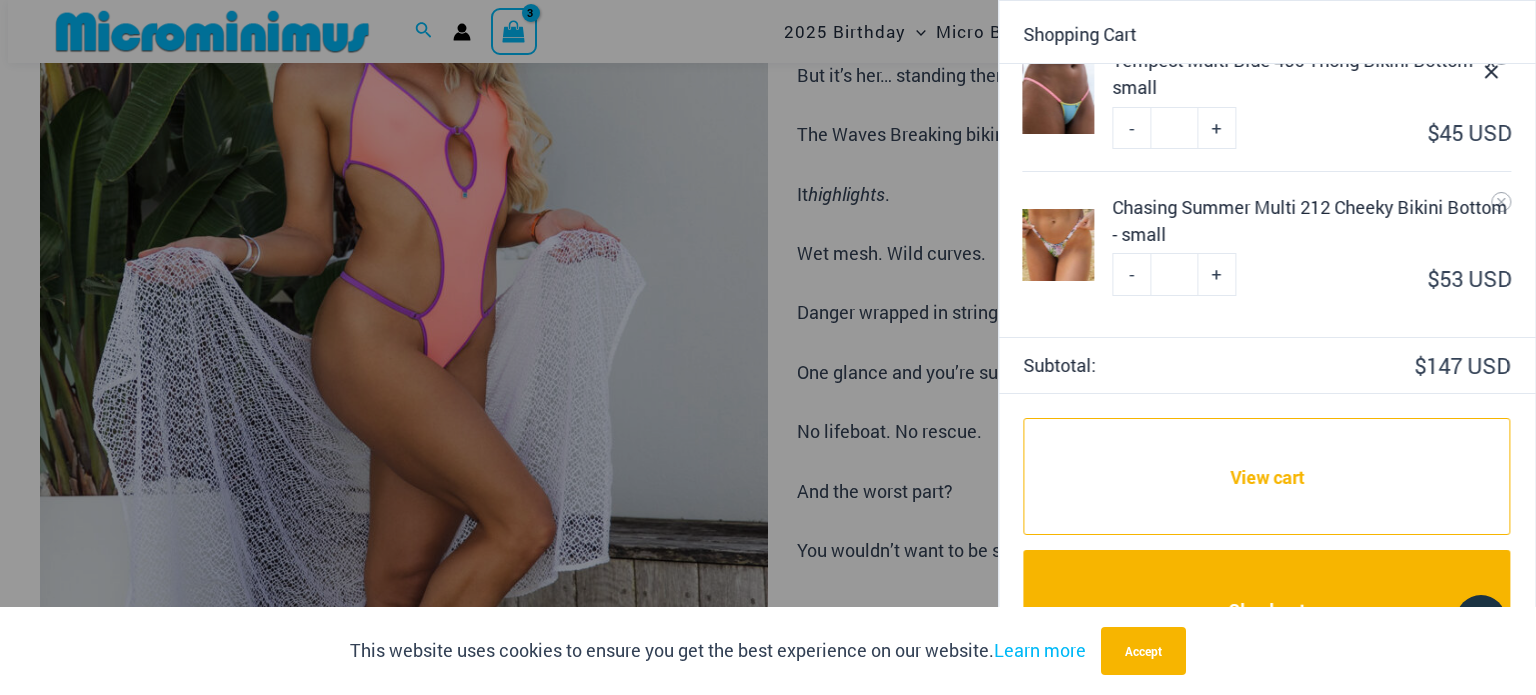 click on "Chasing Summer Multi 212 Cheeky Bikini Bottom - small" at bounding box center (1312, 221) 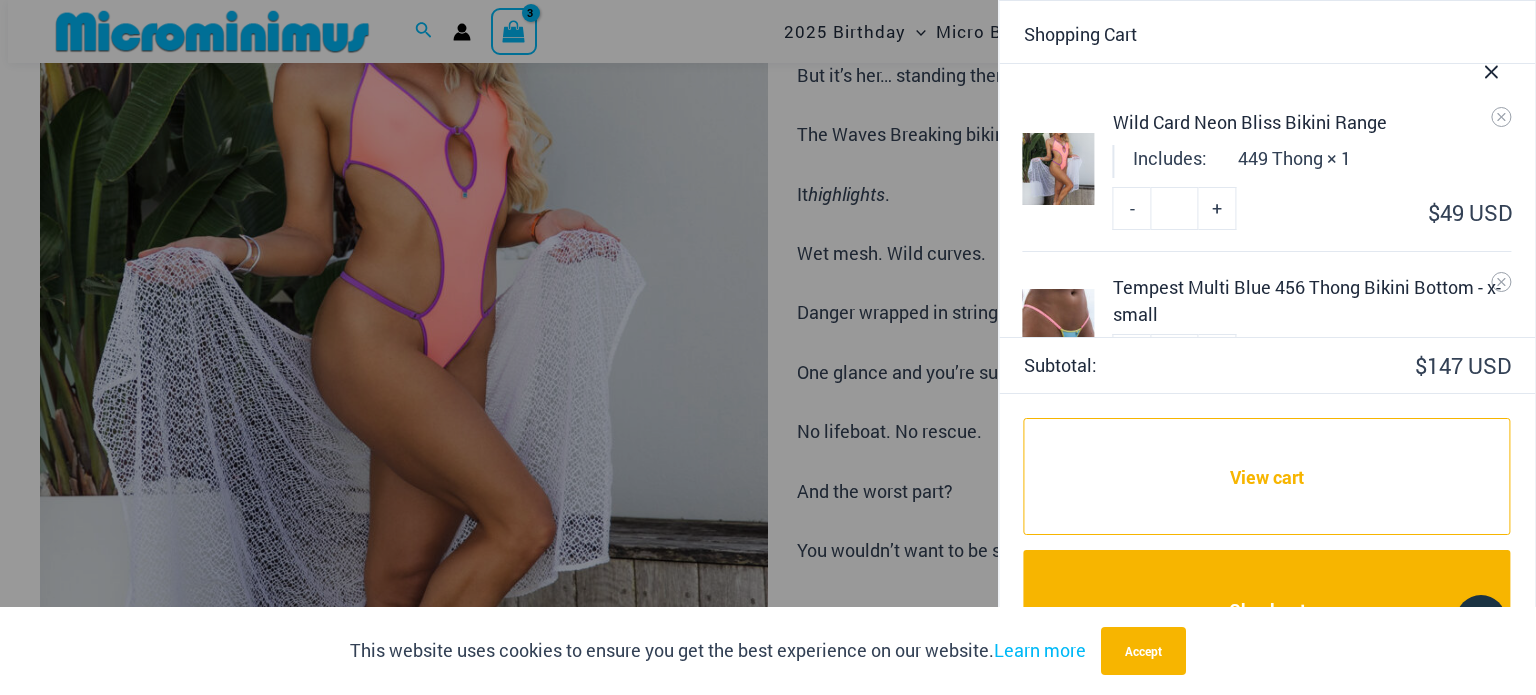 click 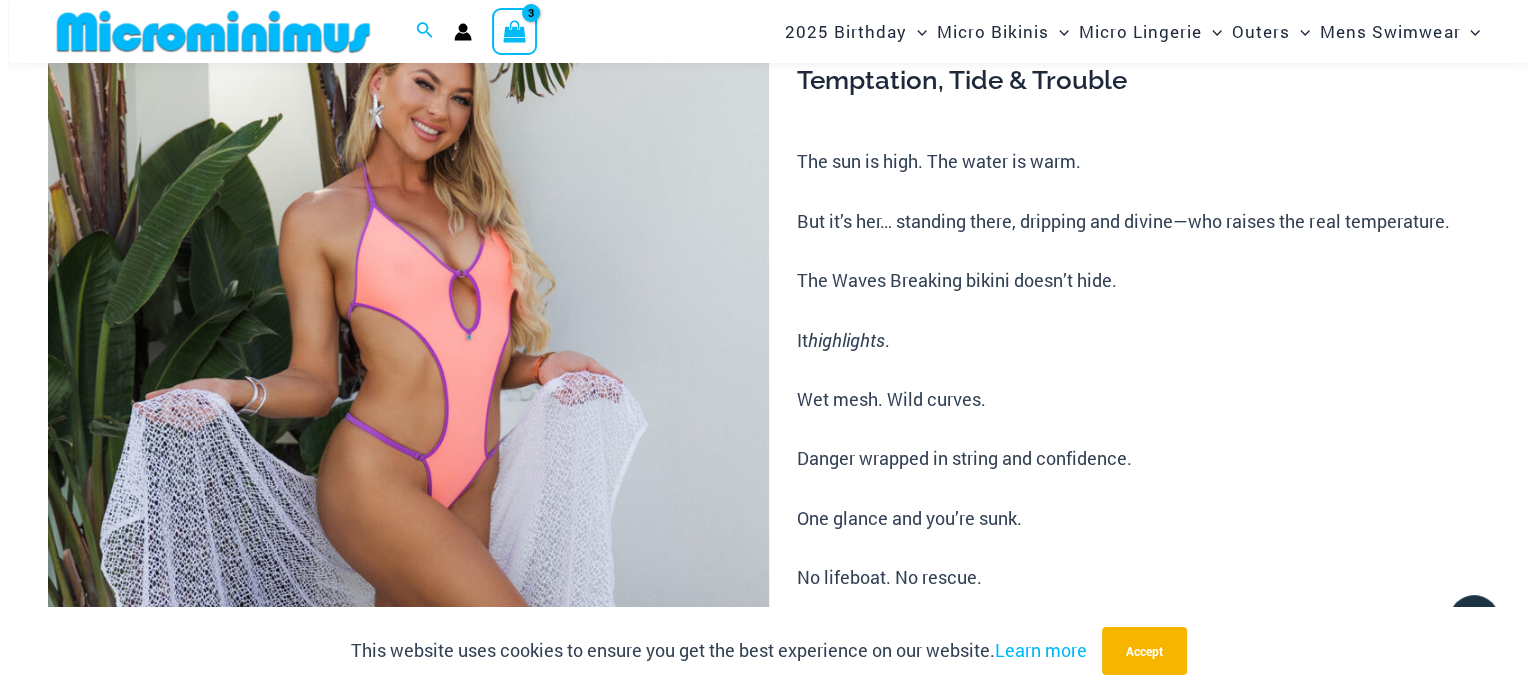 scroll, scrollTop: 0, scrollLeft: 0, axis: both 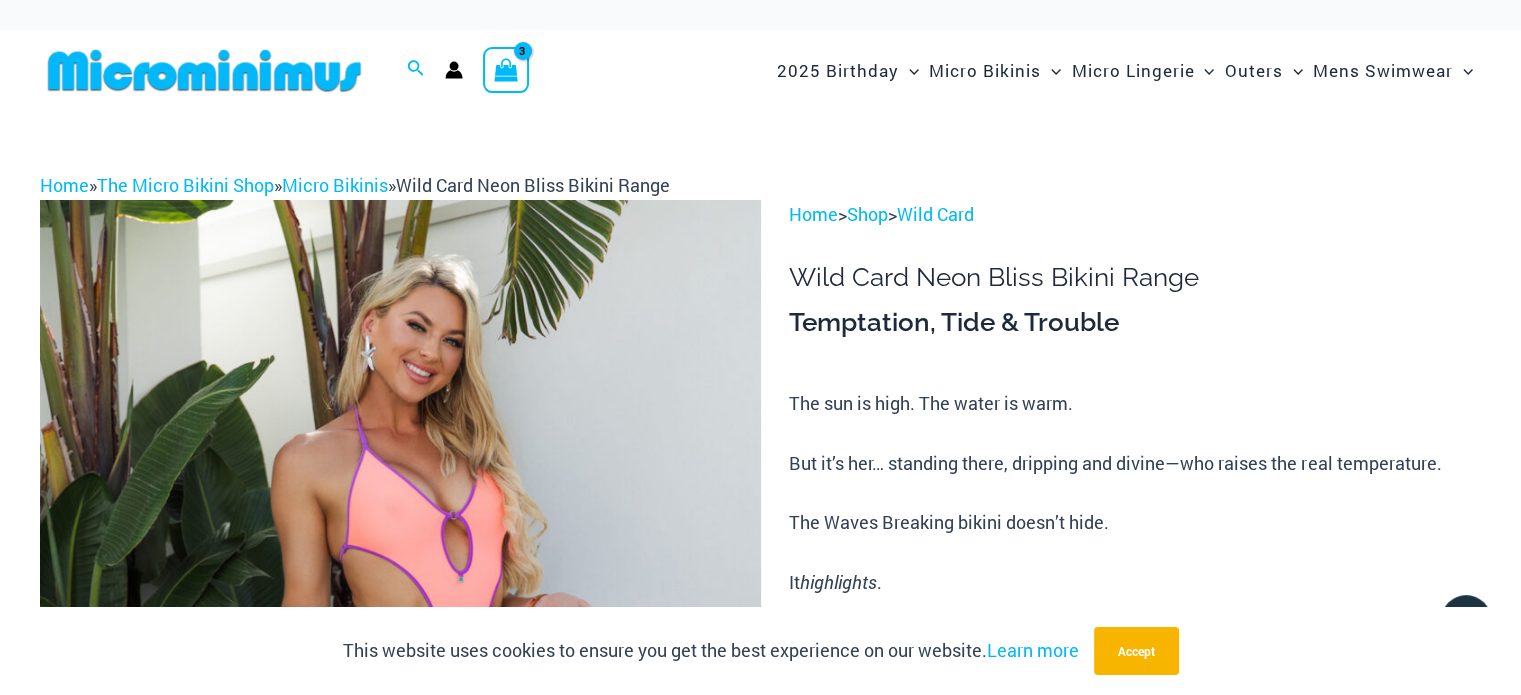 click at bounding box center (506, 70) 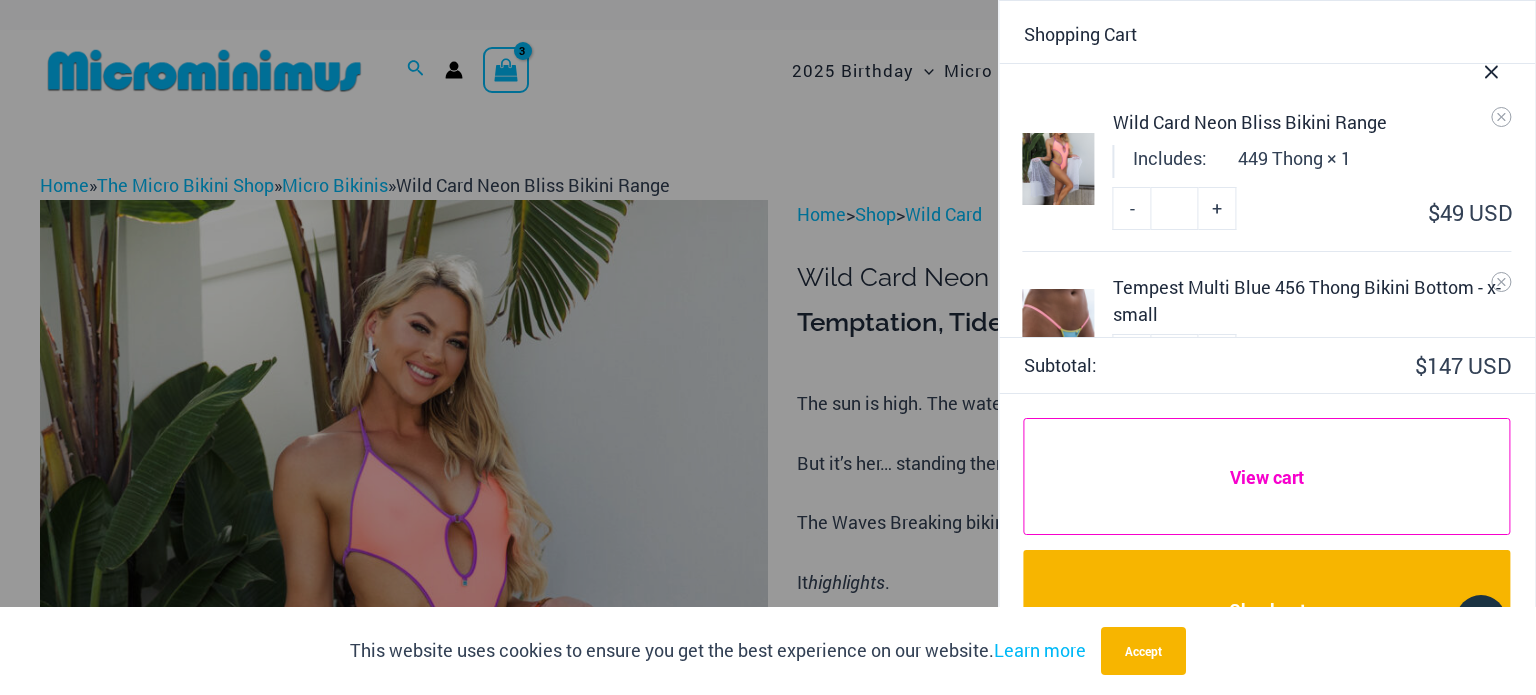 click on "View cart" at bounding box center (1267, 476) 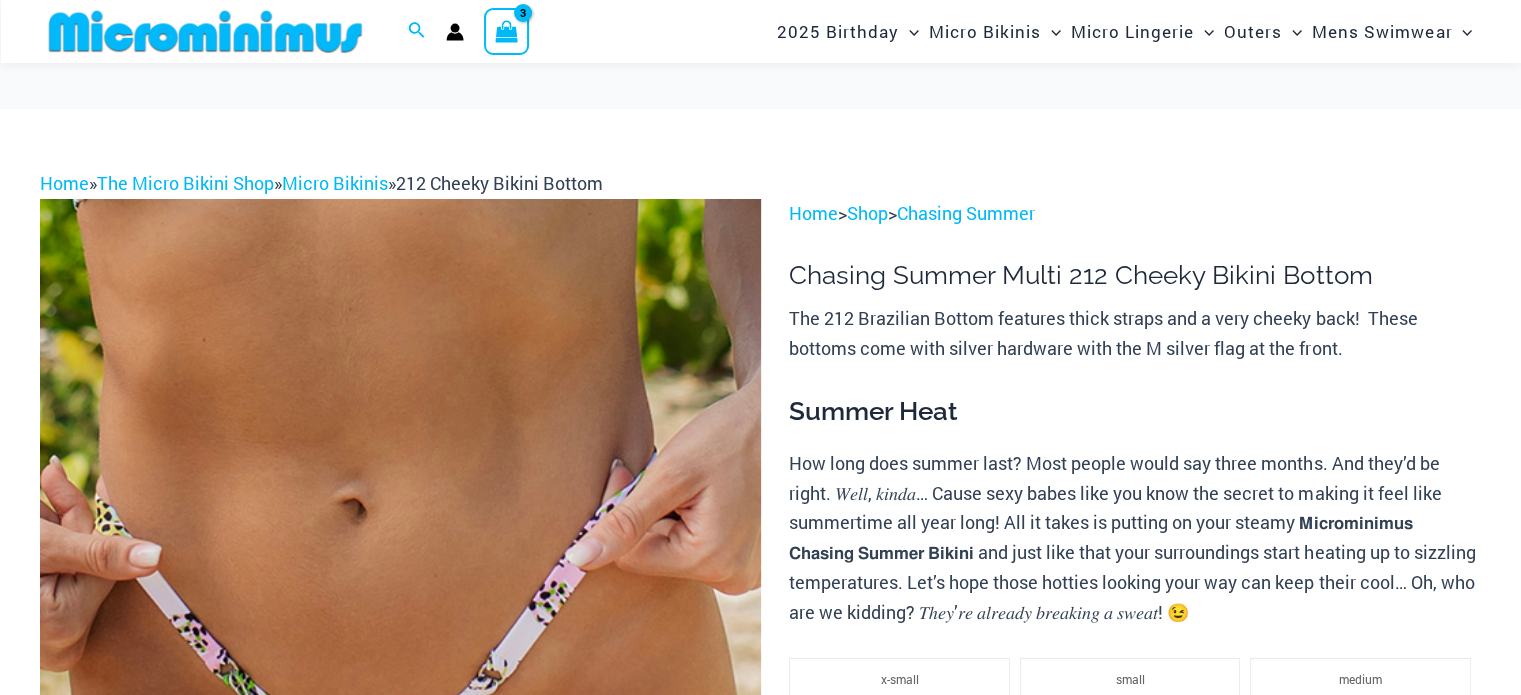 scroll, scrollTop: 488, scrollLeft: 0, axis: vertical 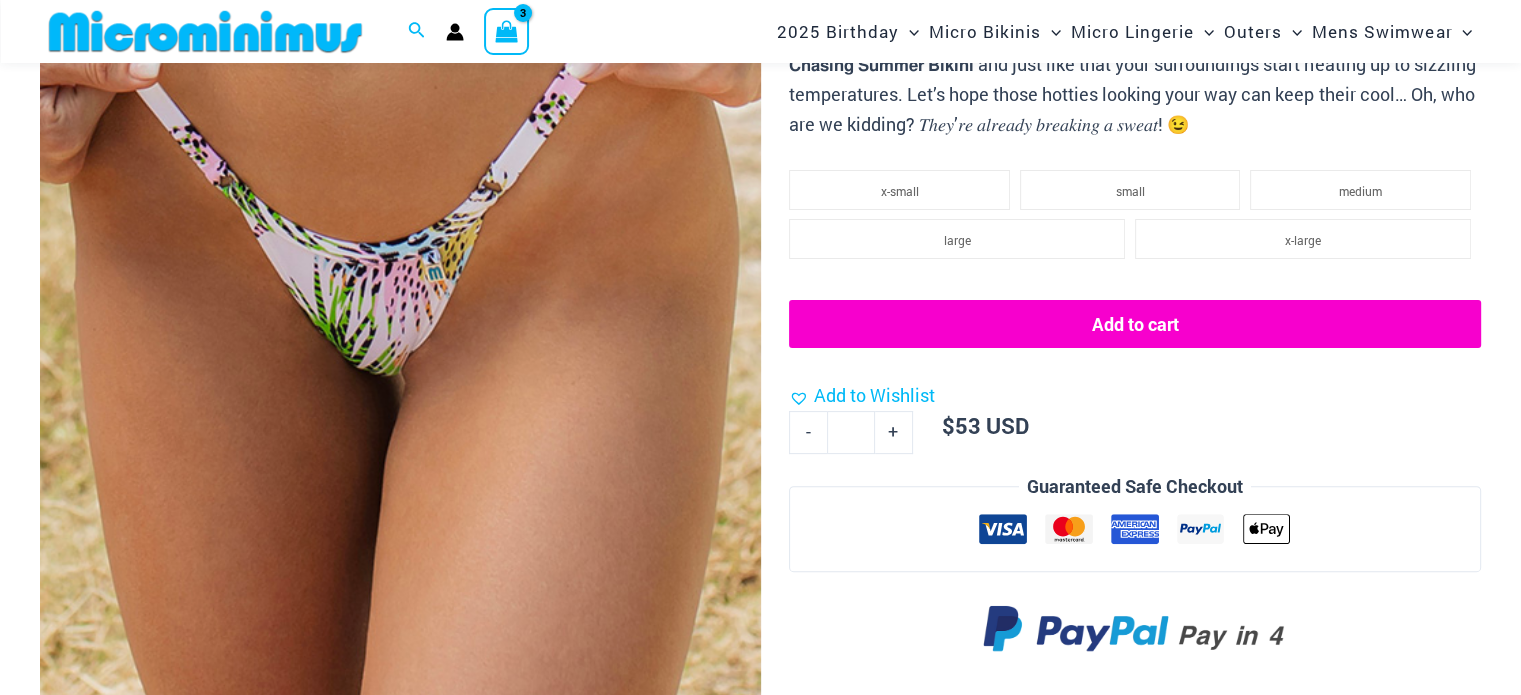select 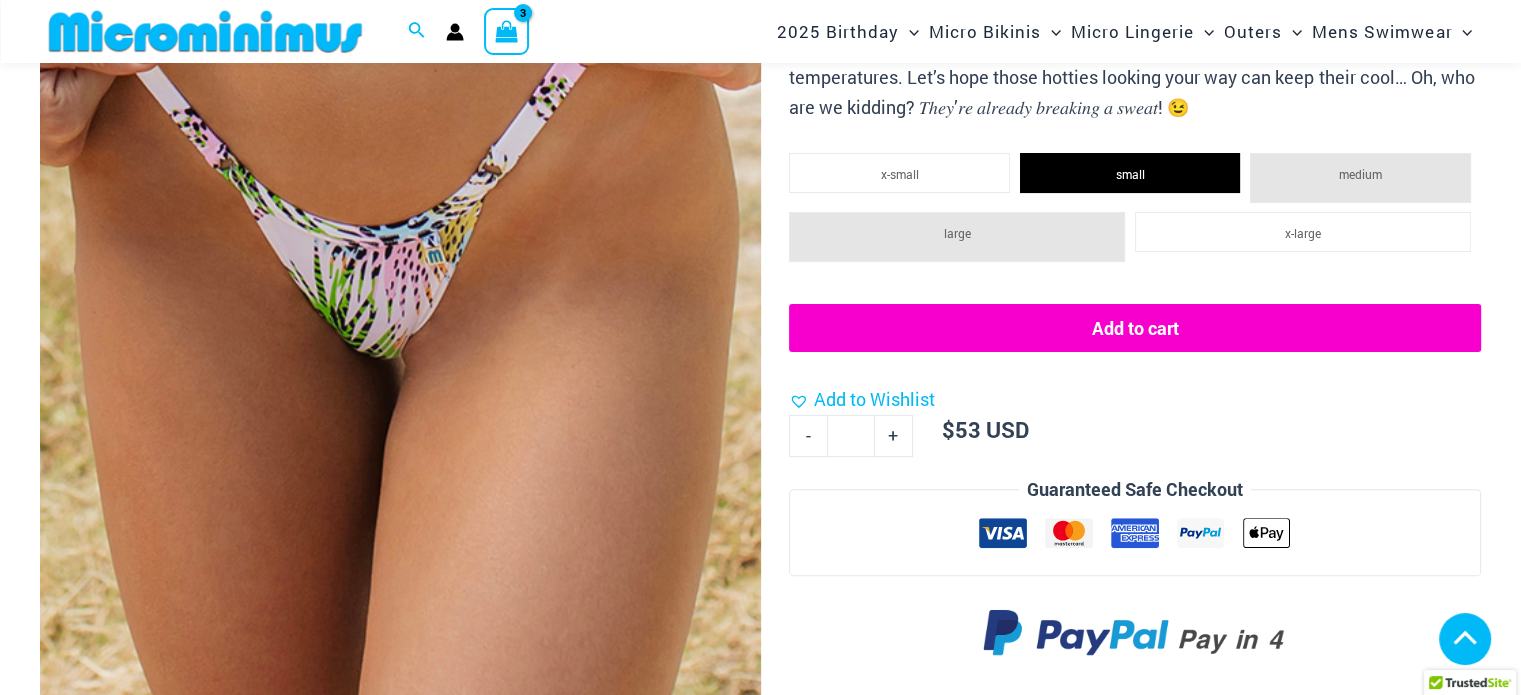 select 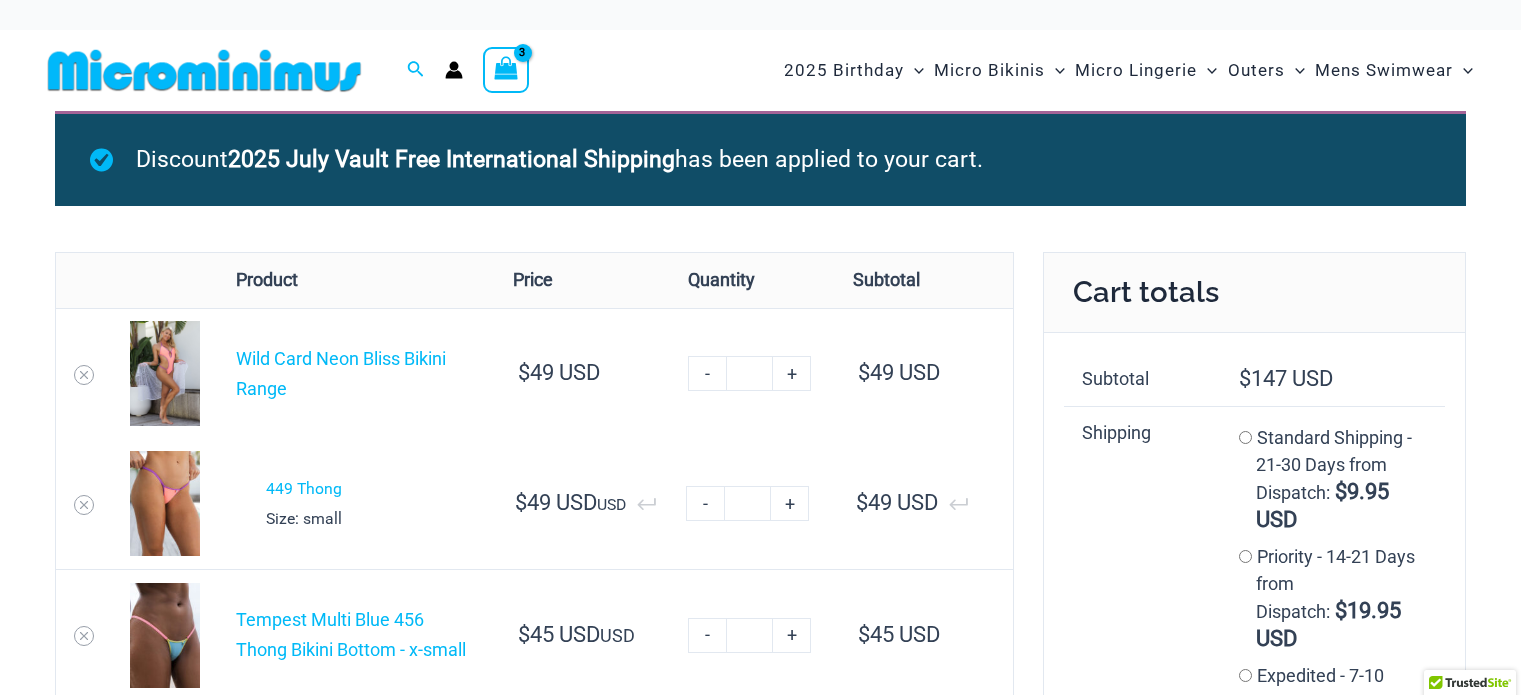 scroll, scrollTop: 0, scrollLeft: 0, axis: both 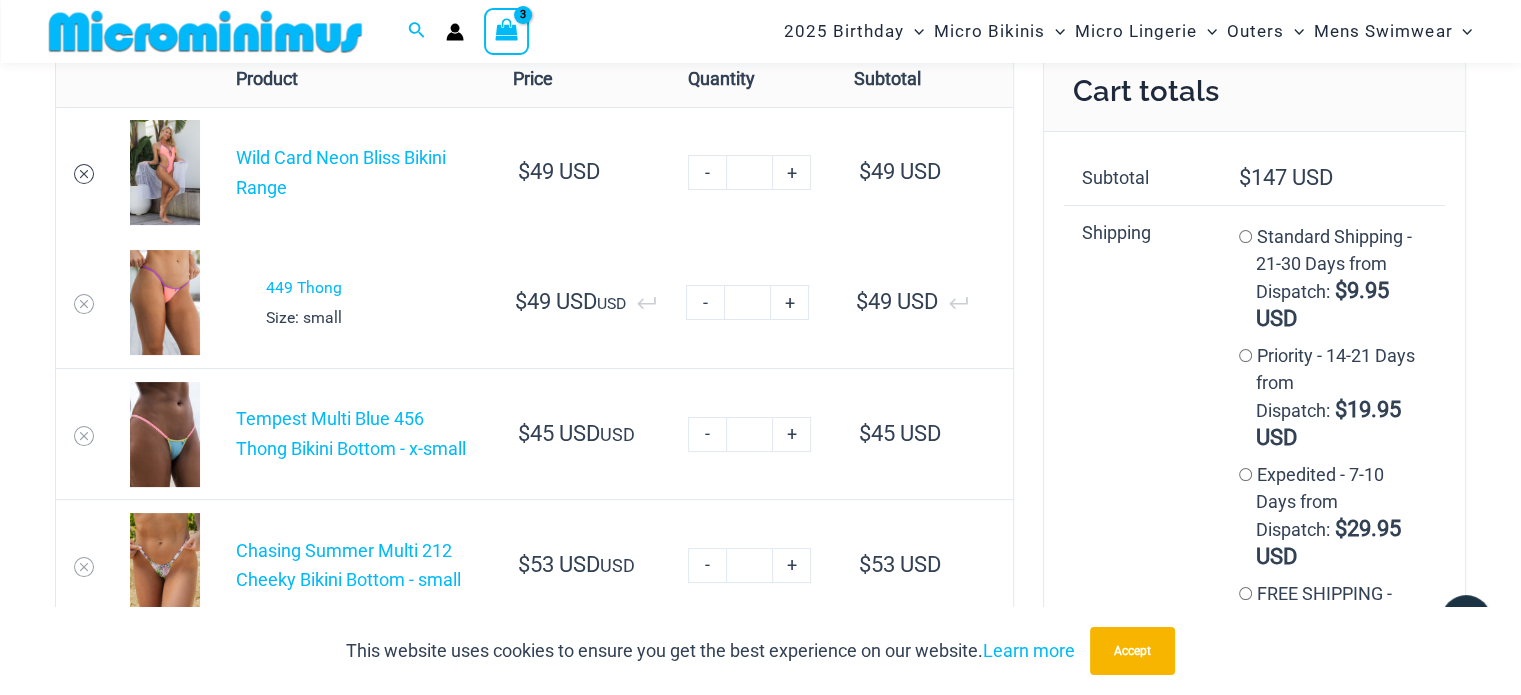 type on "**********" 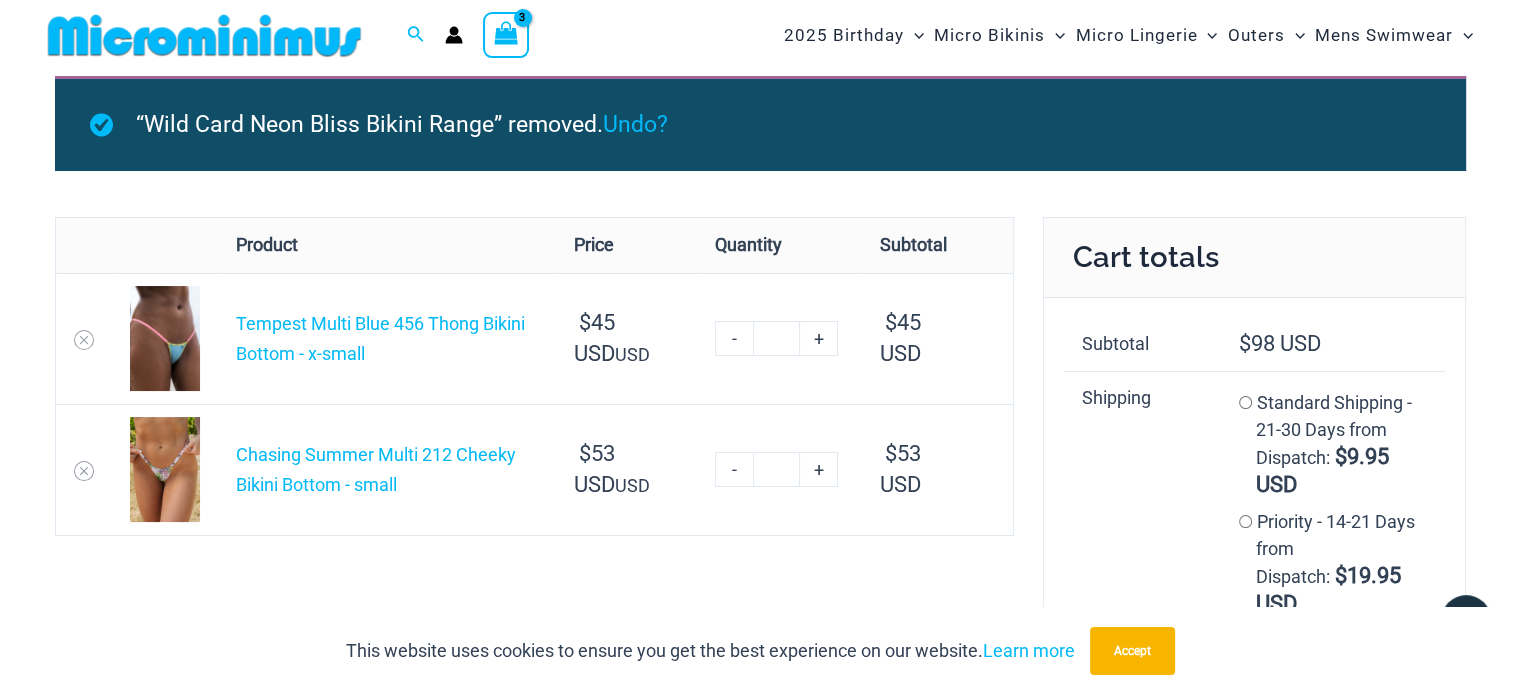 scroll, scrollTop: 0, scrollLeft: 0, axis: both 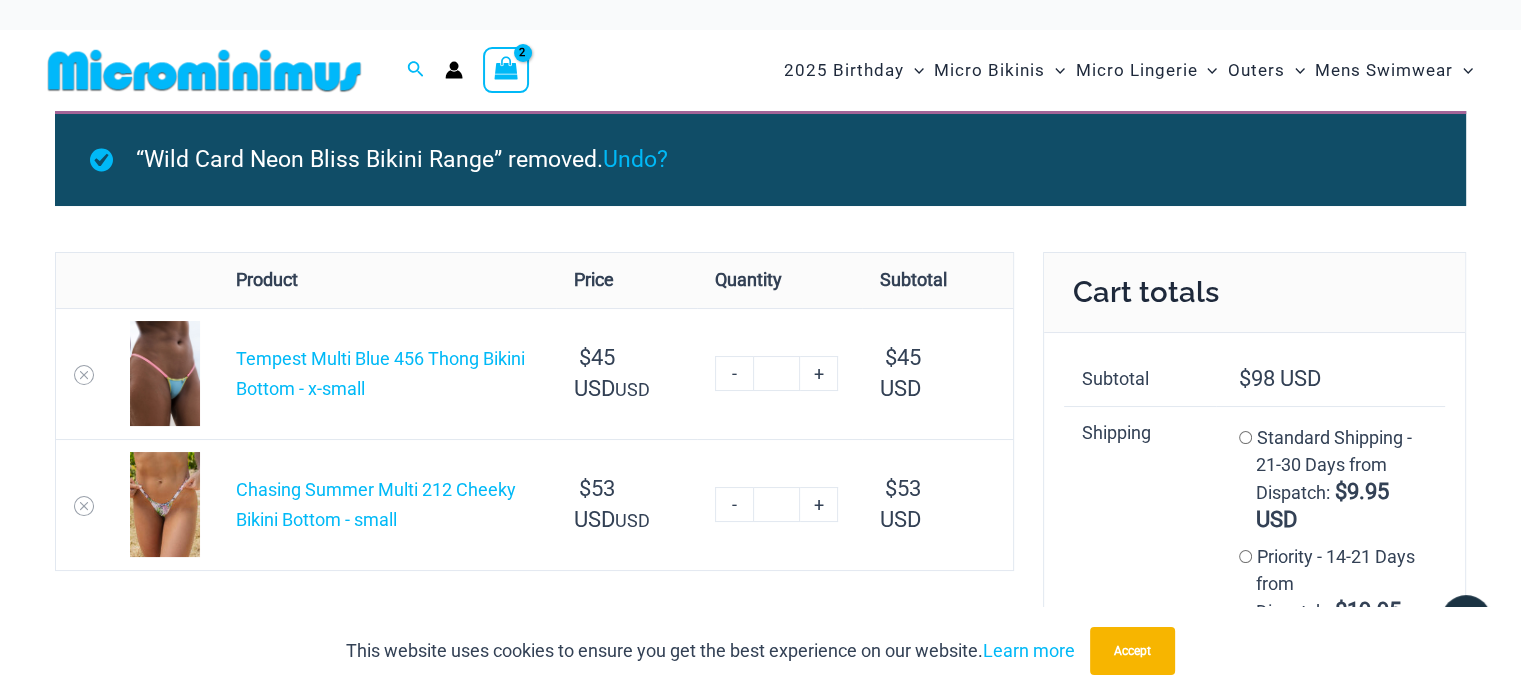 click at bounding box center [204, 70] 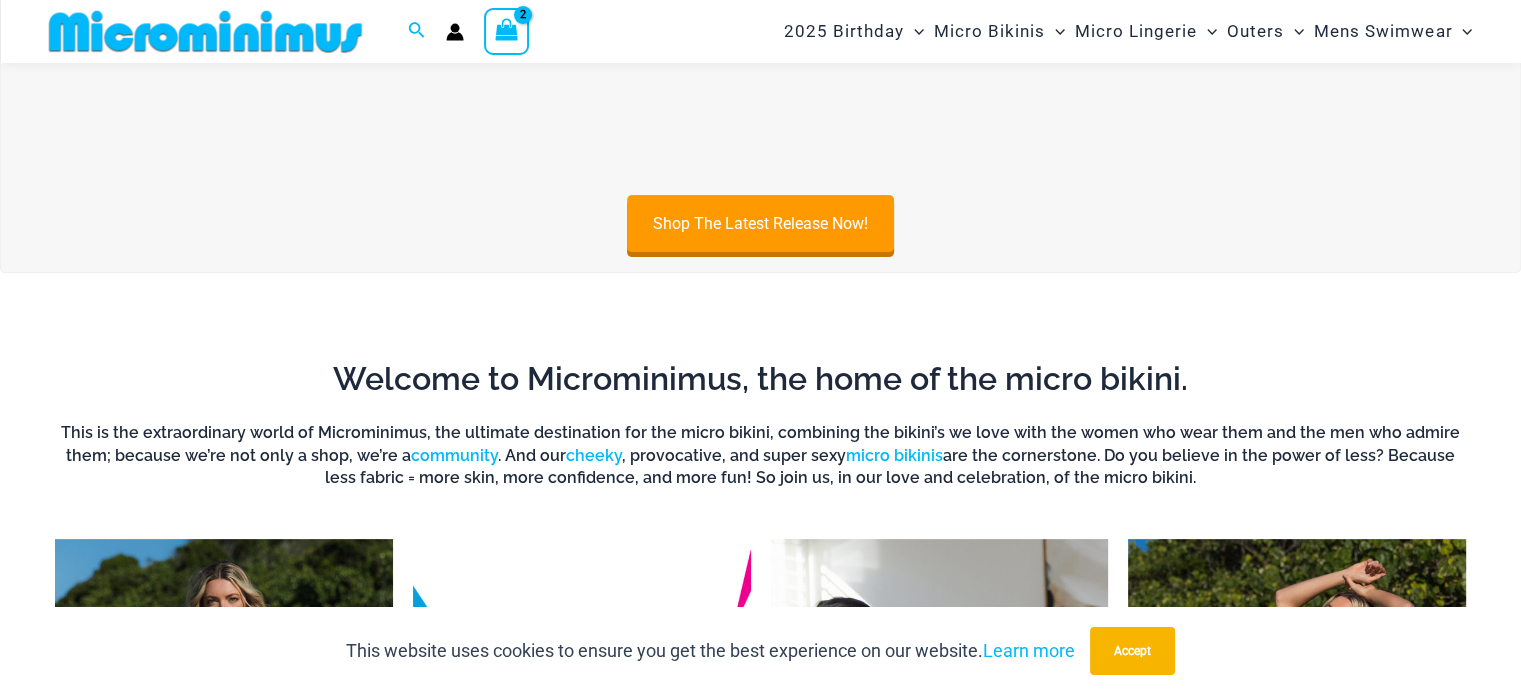 scroll, scrollTop: 282, scrollLeft: 0, axis: vertical 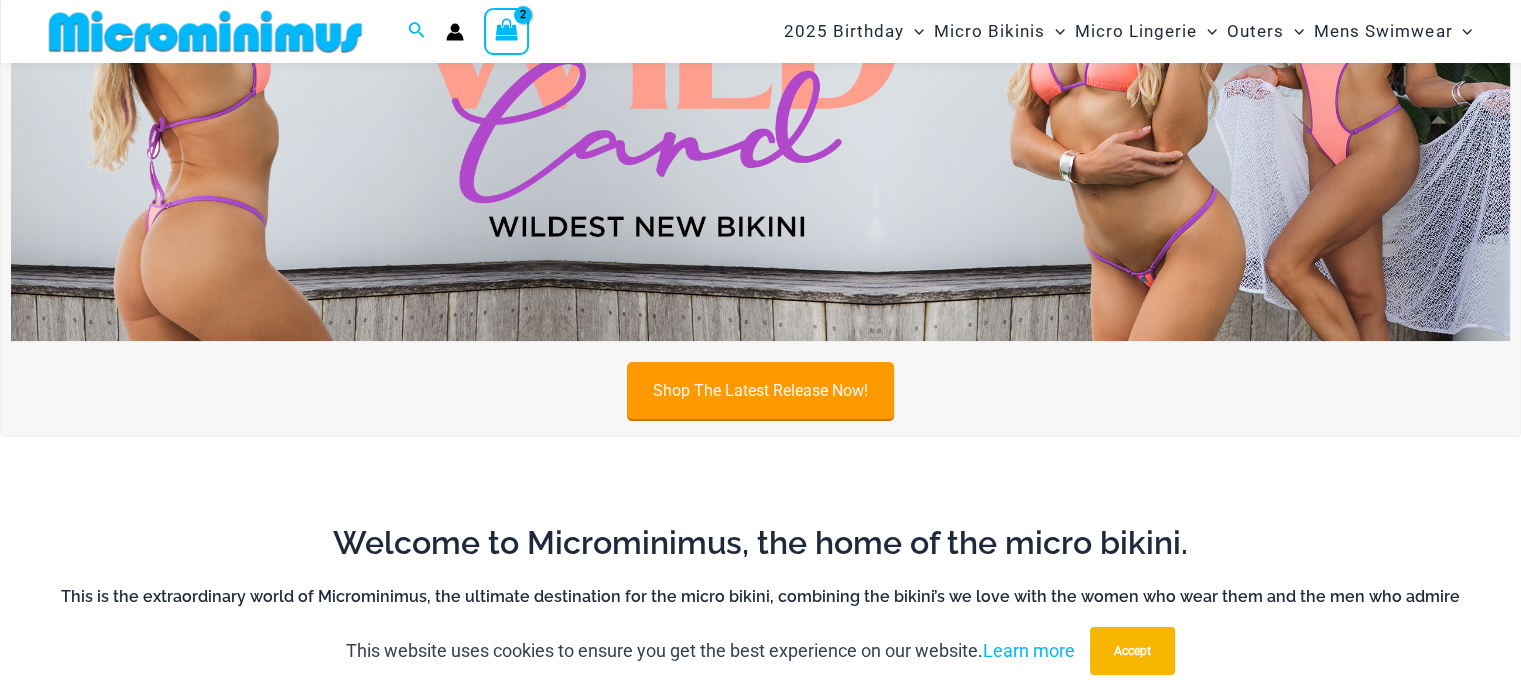 type on "**********" 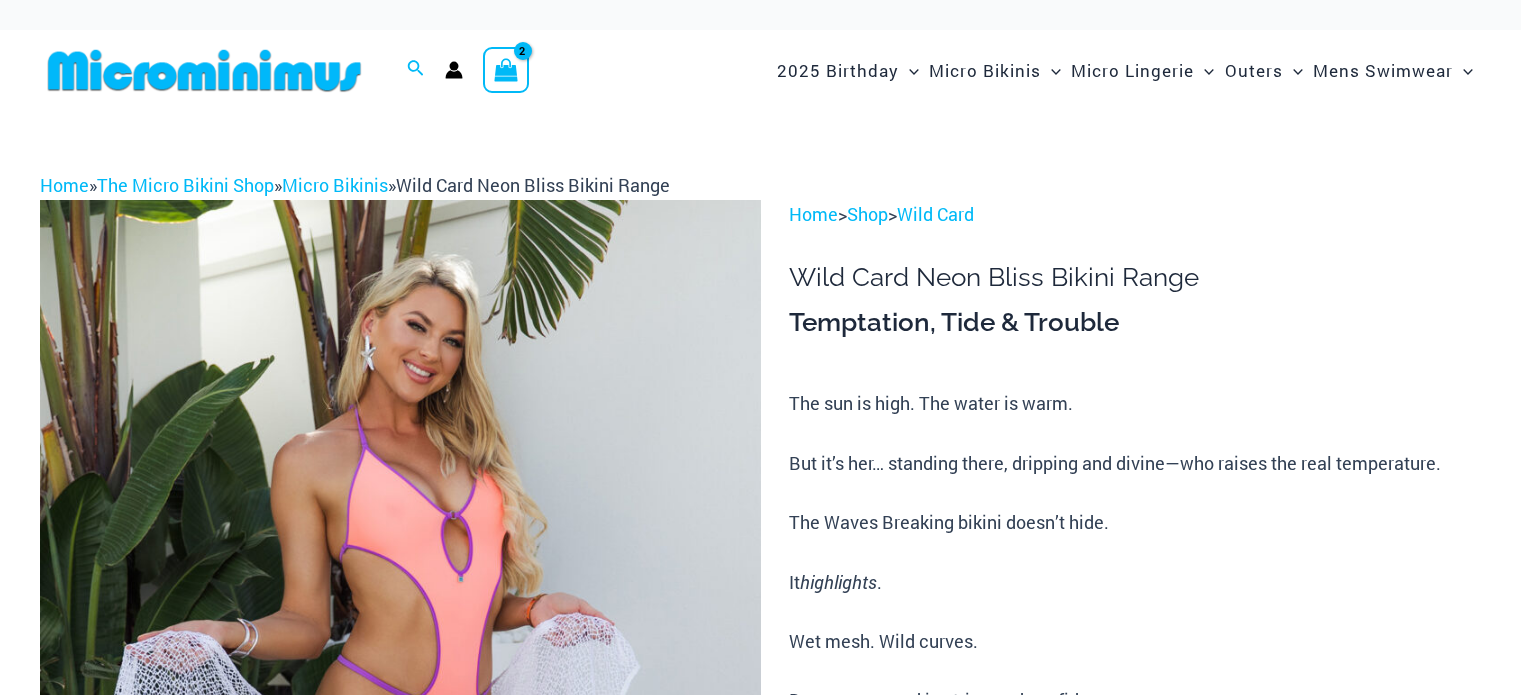 scroll, scrollTop: 473, scrollLeft: 0, axis: vertical 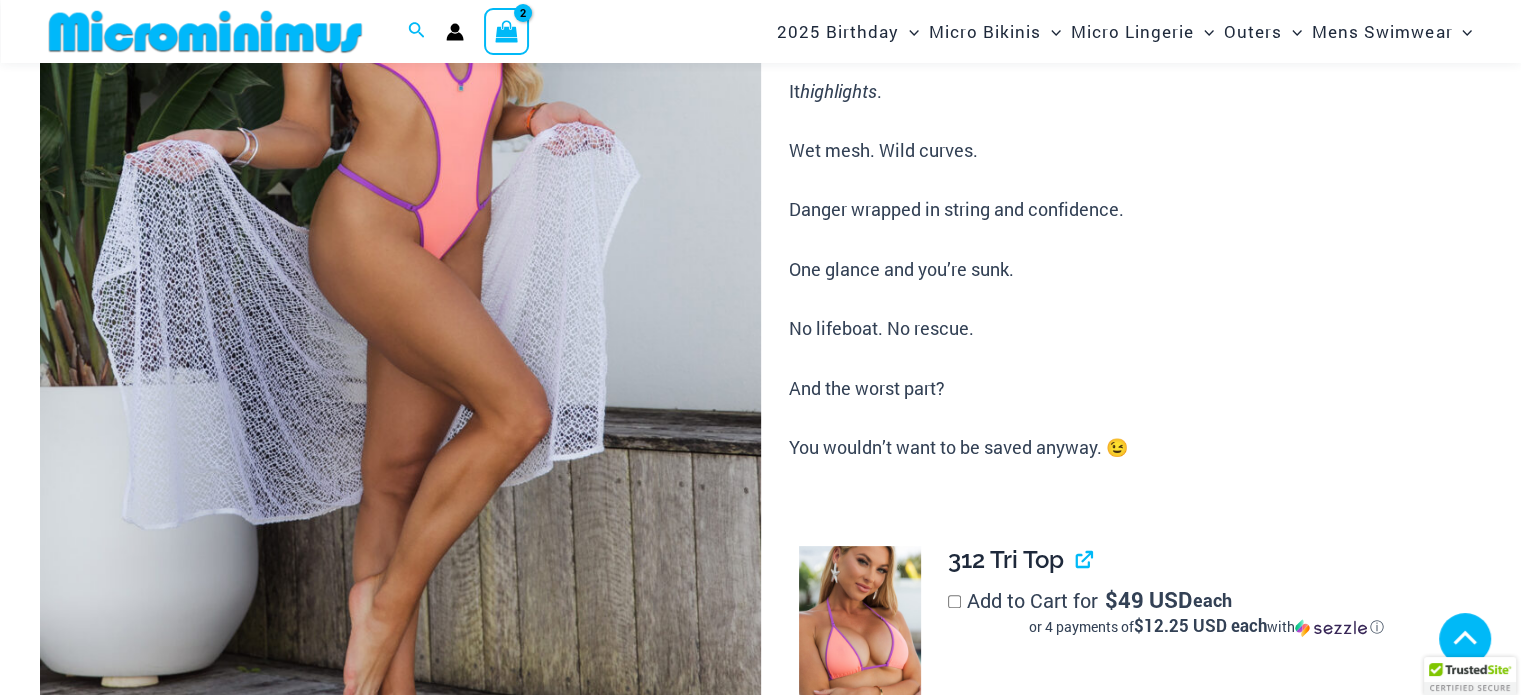 click at bounding box center (860, 870) 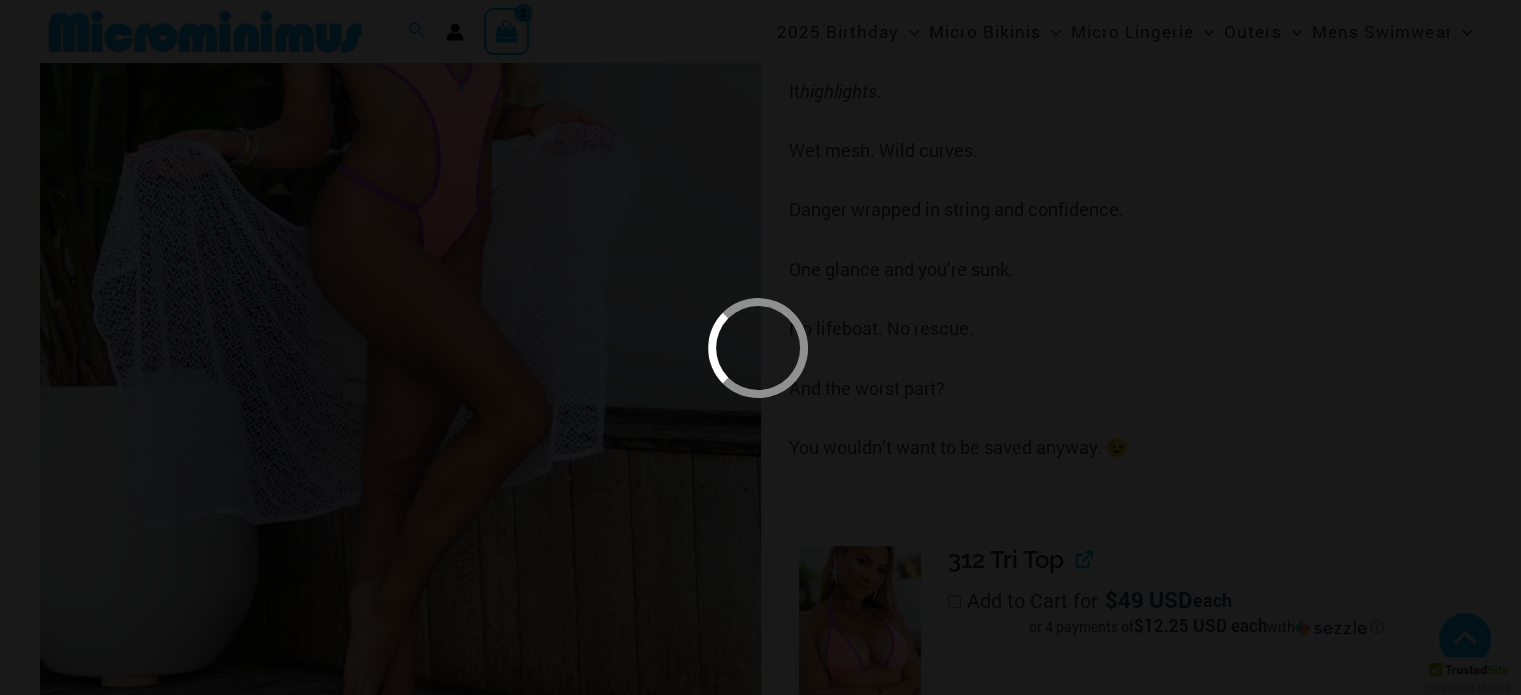 scroll, scrollTop: 981, scrollLeft: 0, axis: vertical 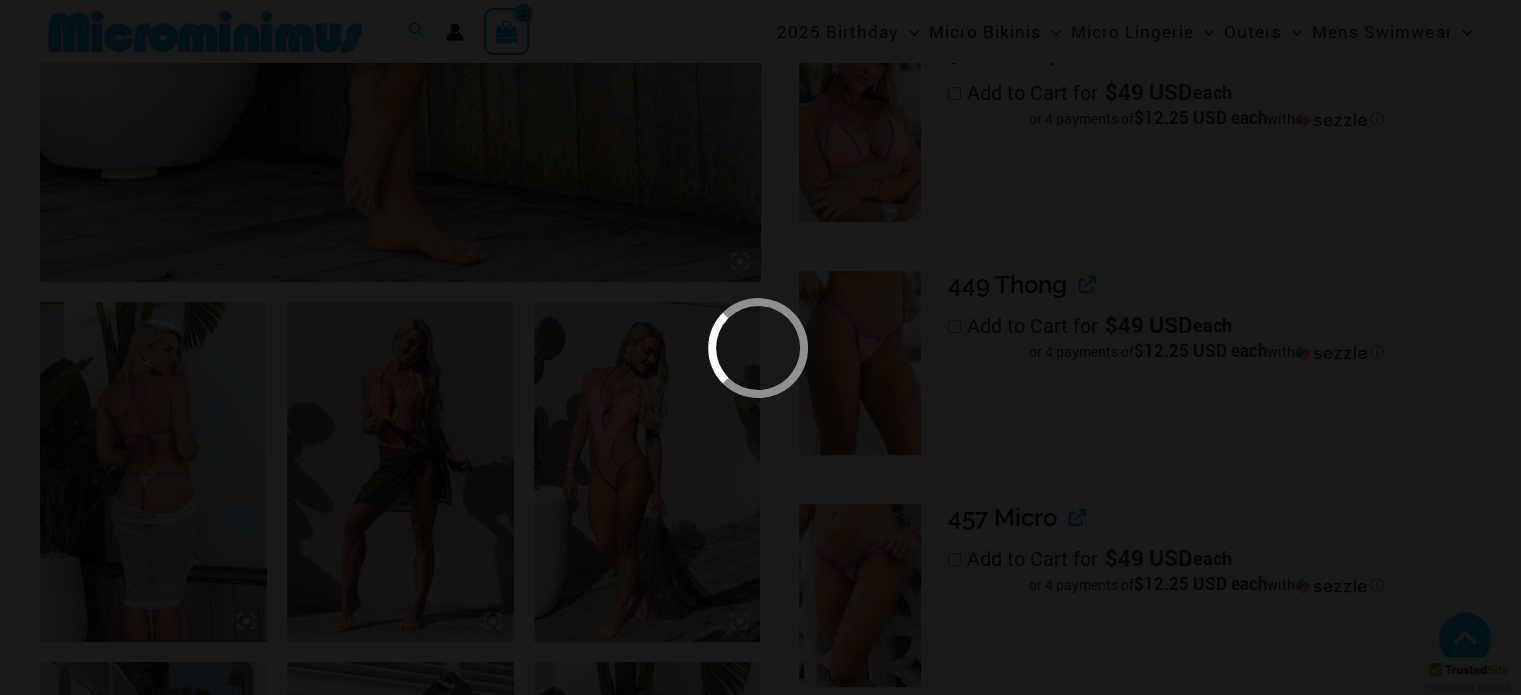 type on "**********" 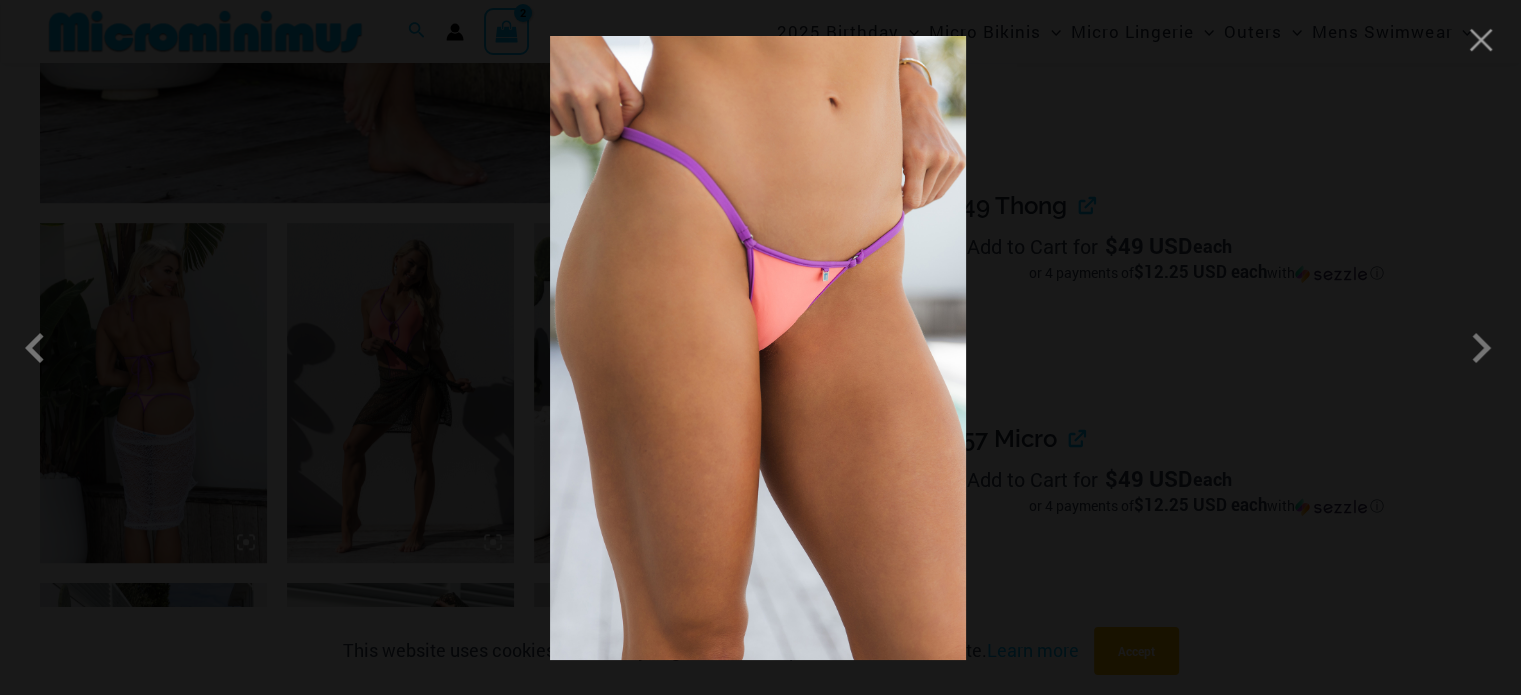 scroll, scrollTop: 1381, scrollLeft: 0, axis: vertical 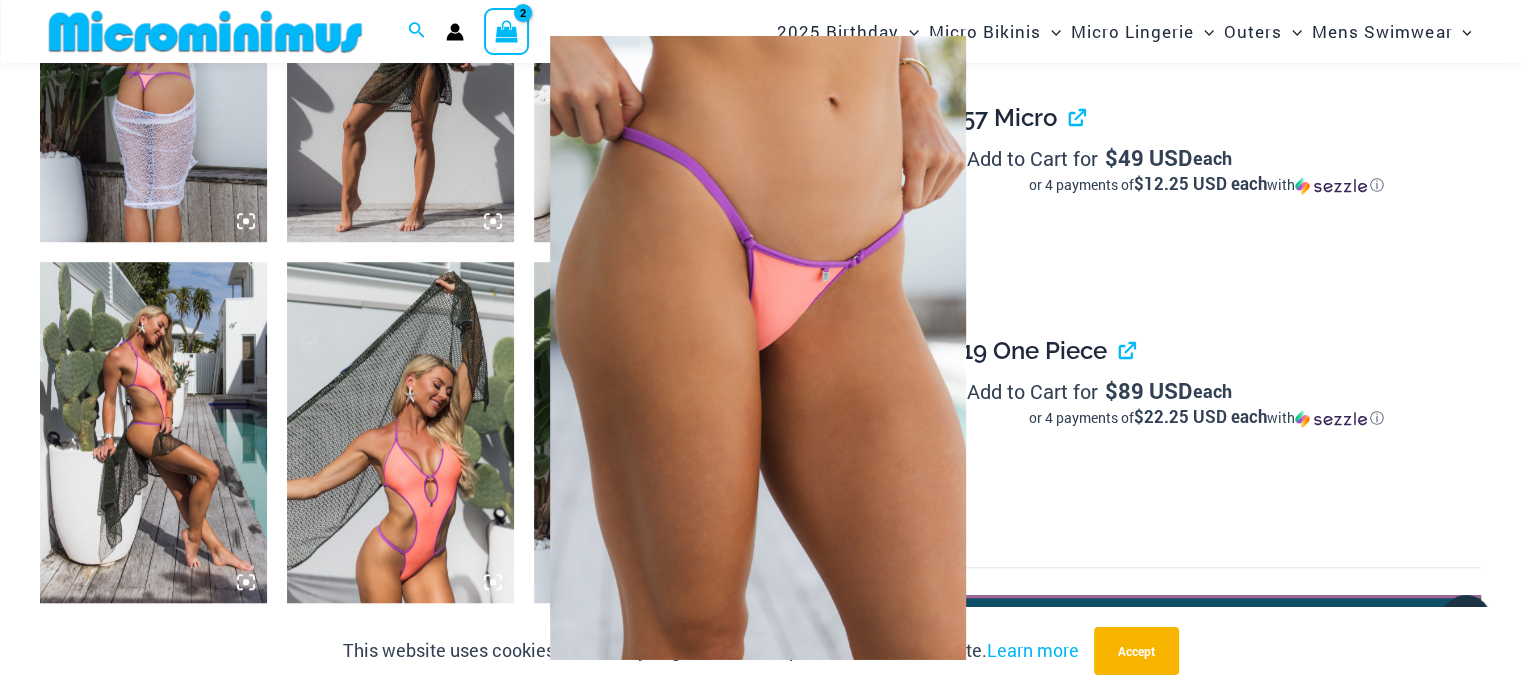 click at bounding box center [953, 94] 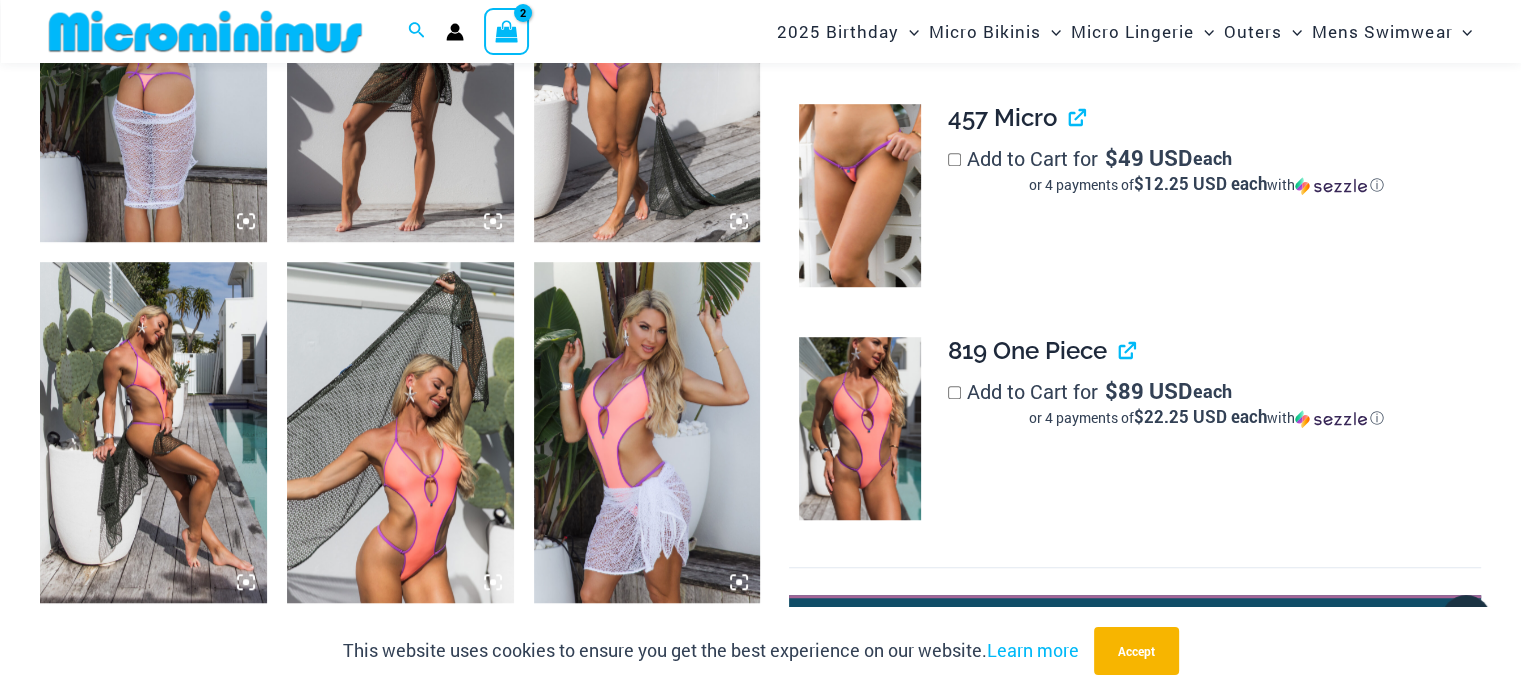 click on "Add to Cart for  $ 49 USD   each or 4 payments of  $12.25 USD each  with    ⓘ" at bounding box center [1206, 170] 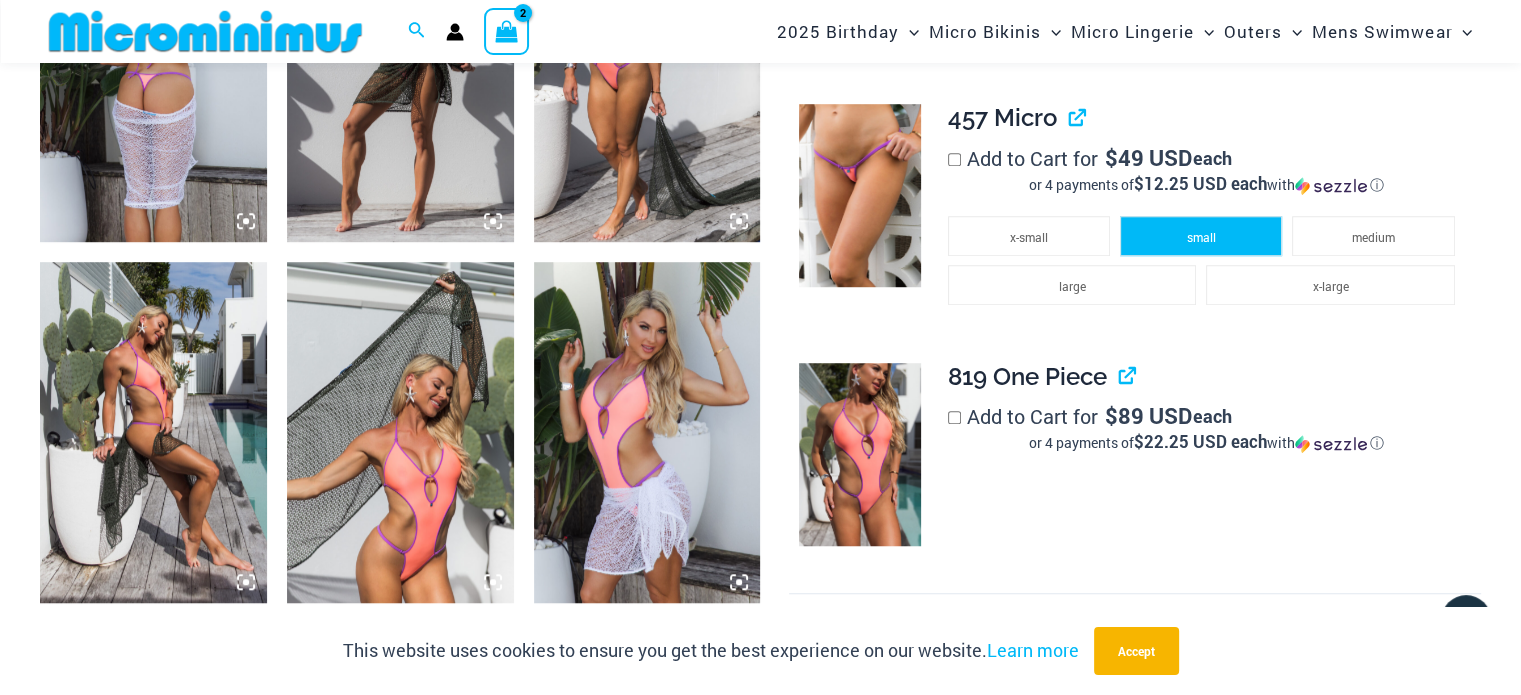 click on "small" 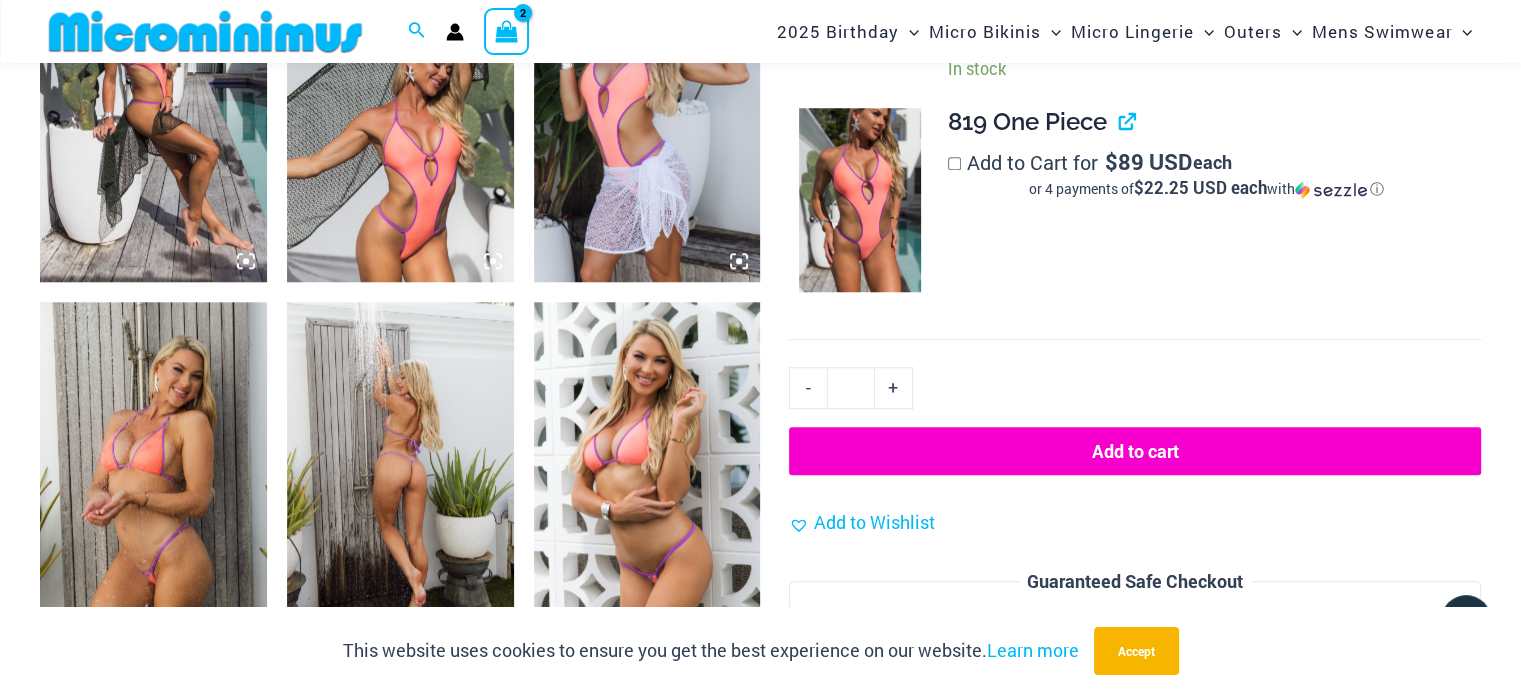scroll, scrollTop: 1781, scrollLeft: 0, axis: vertical 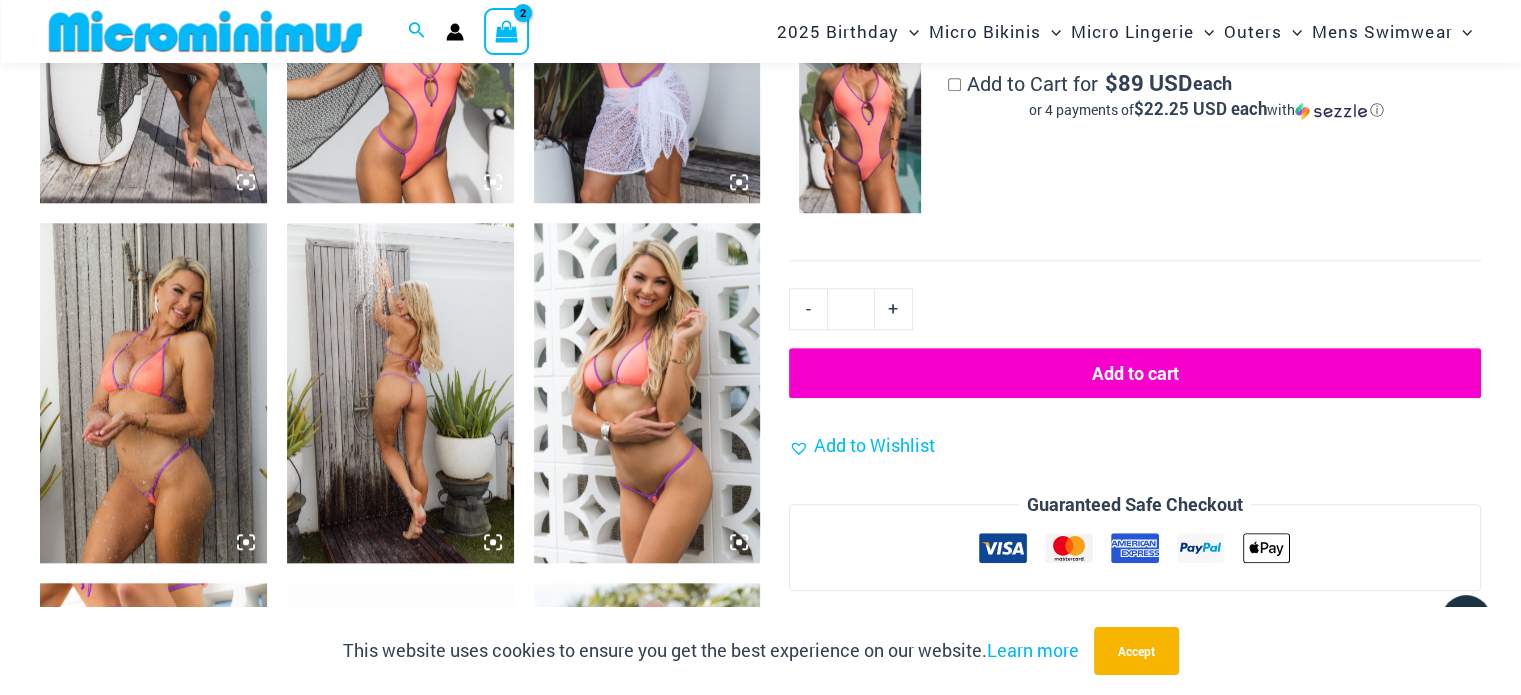 click on "Add to cart" at bounding box center (1135, 373) 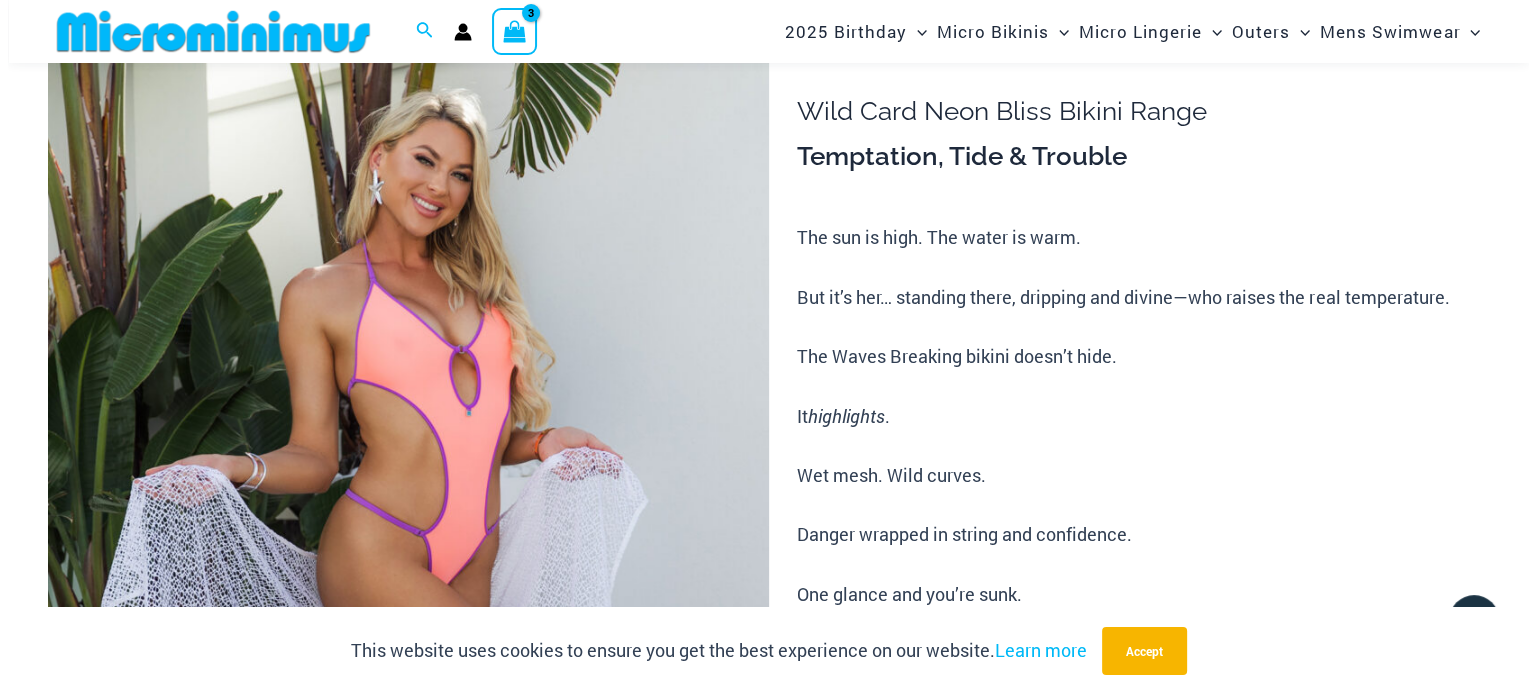 scroll, scrollTop: 82, scrollLeft: 0, axis: vertical 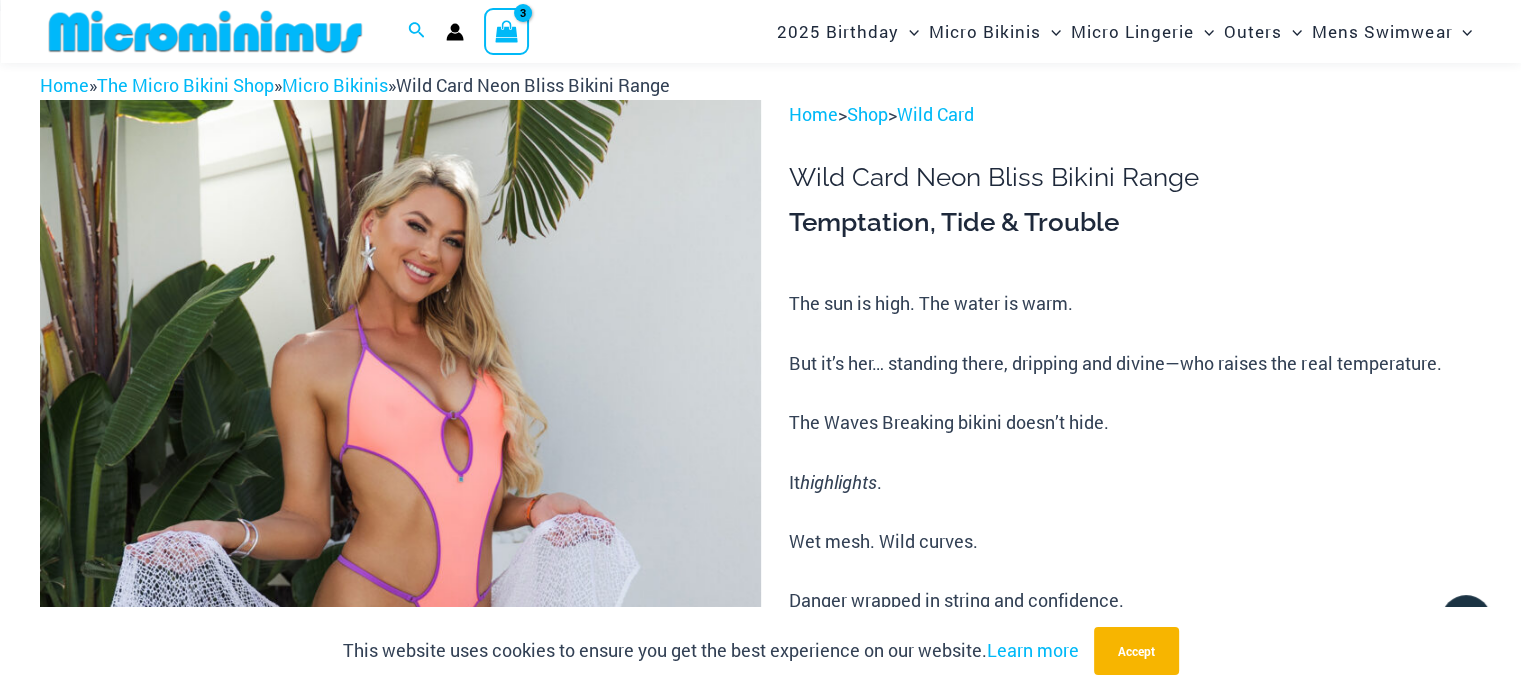 click 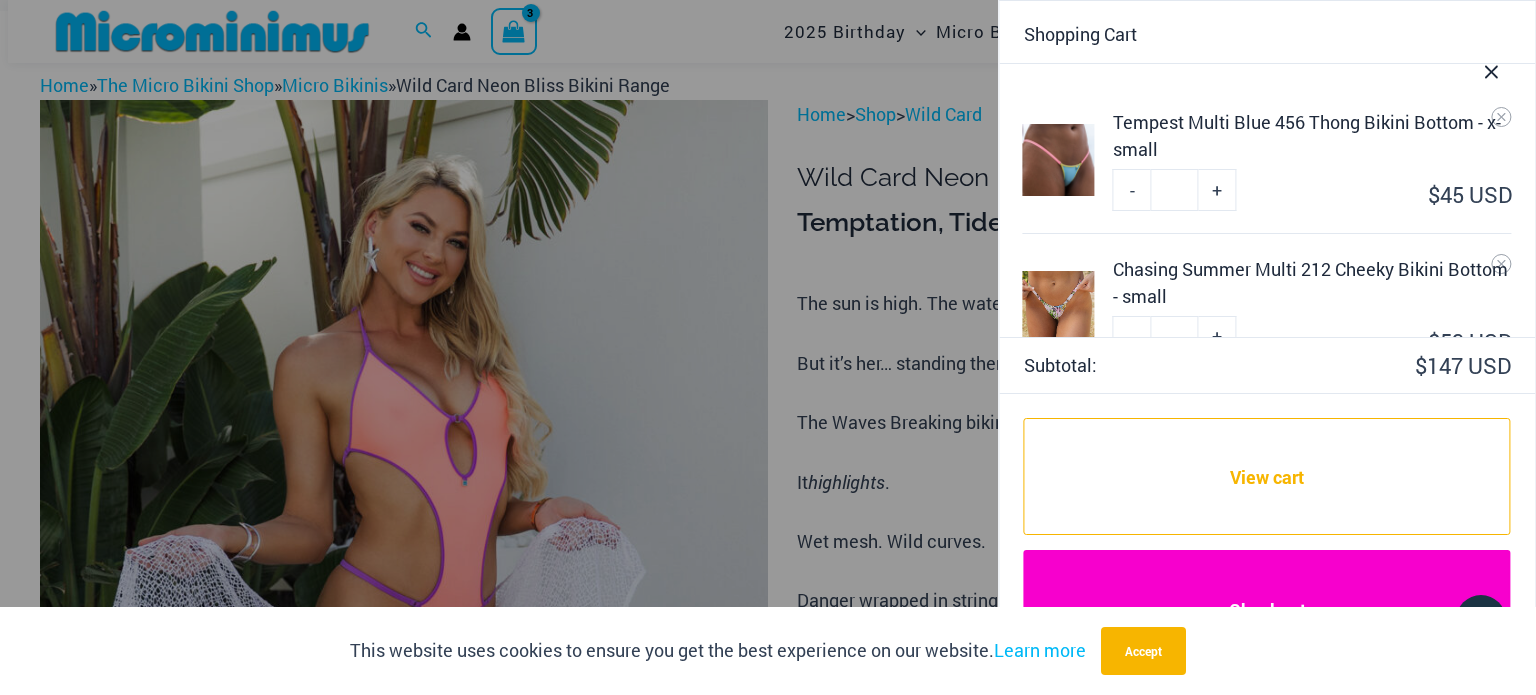 click on "Checkout" at bounding box center [1267, 609] 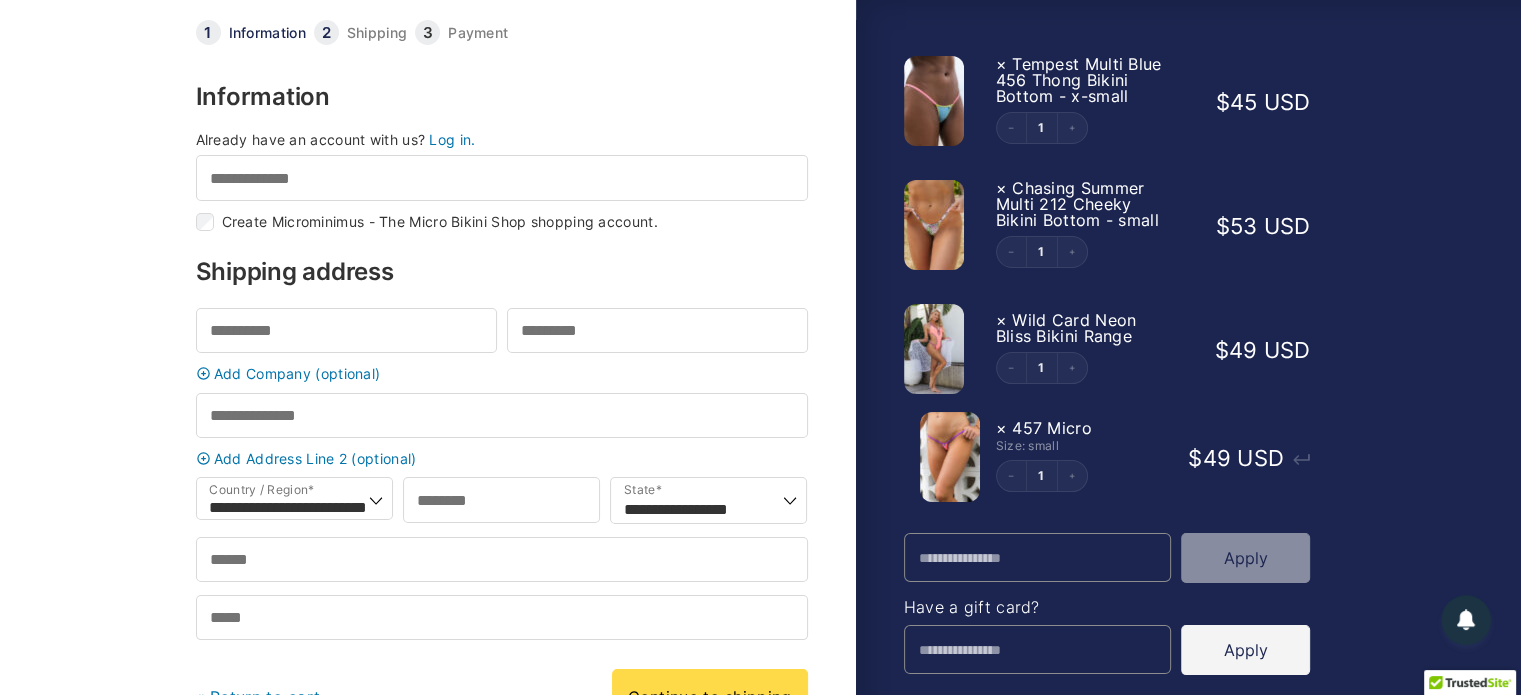 scroll, scrollTop: 0, scrollLeft: 0, axis: both 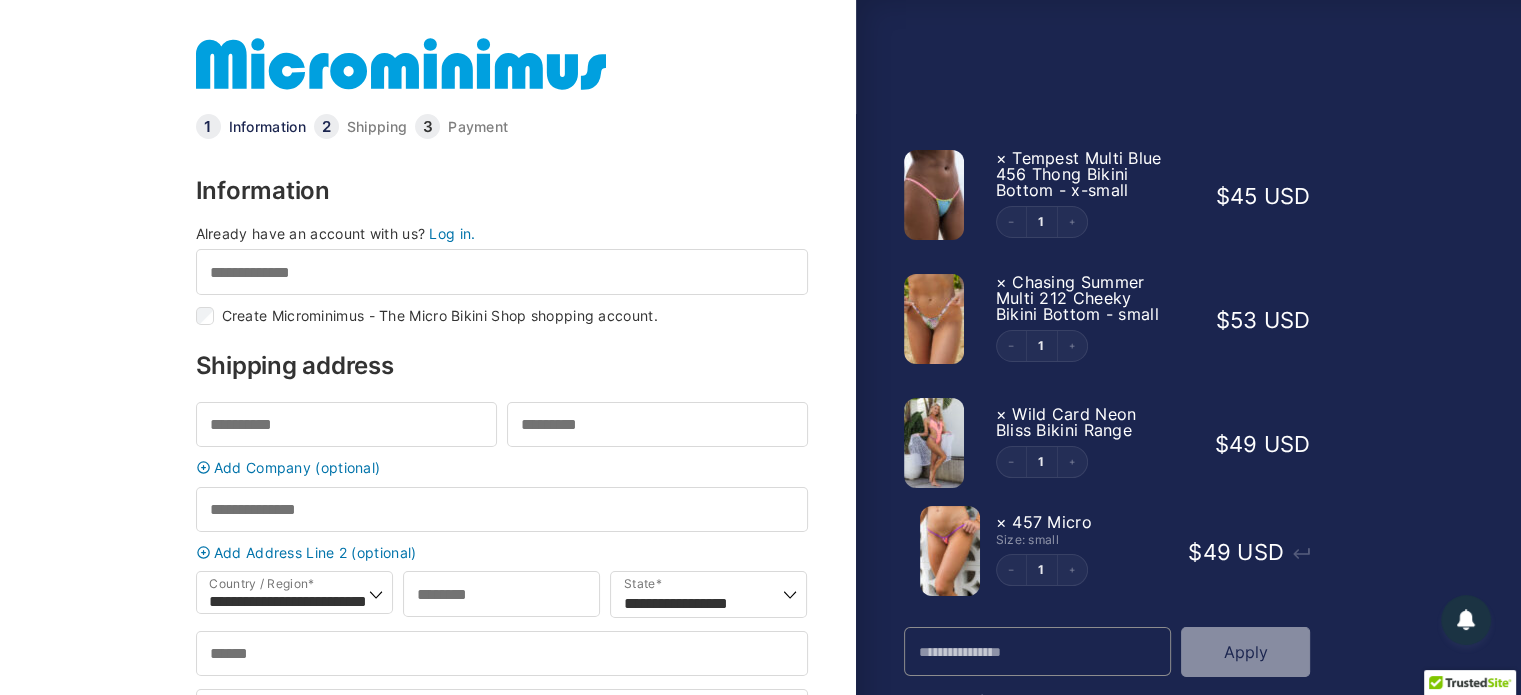 click on "Tempest Multi Blue 456 Thong Bikini Bottom - x-small" at bounding box center (1079, 174) 